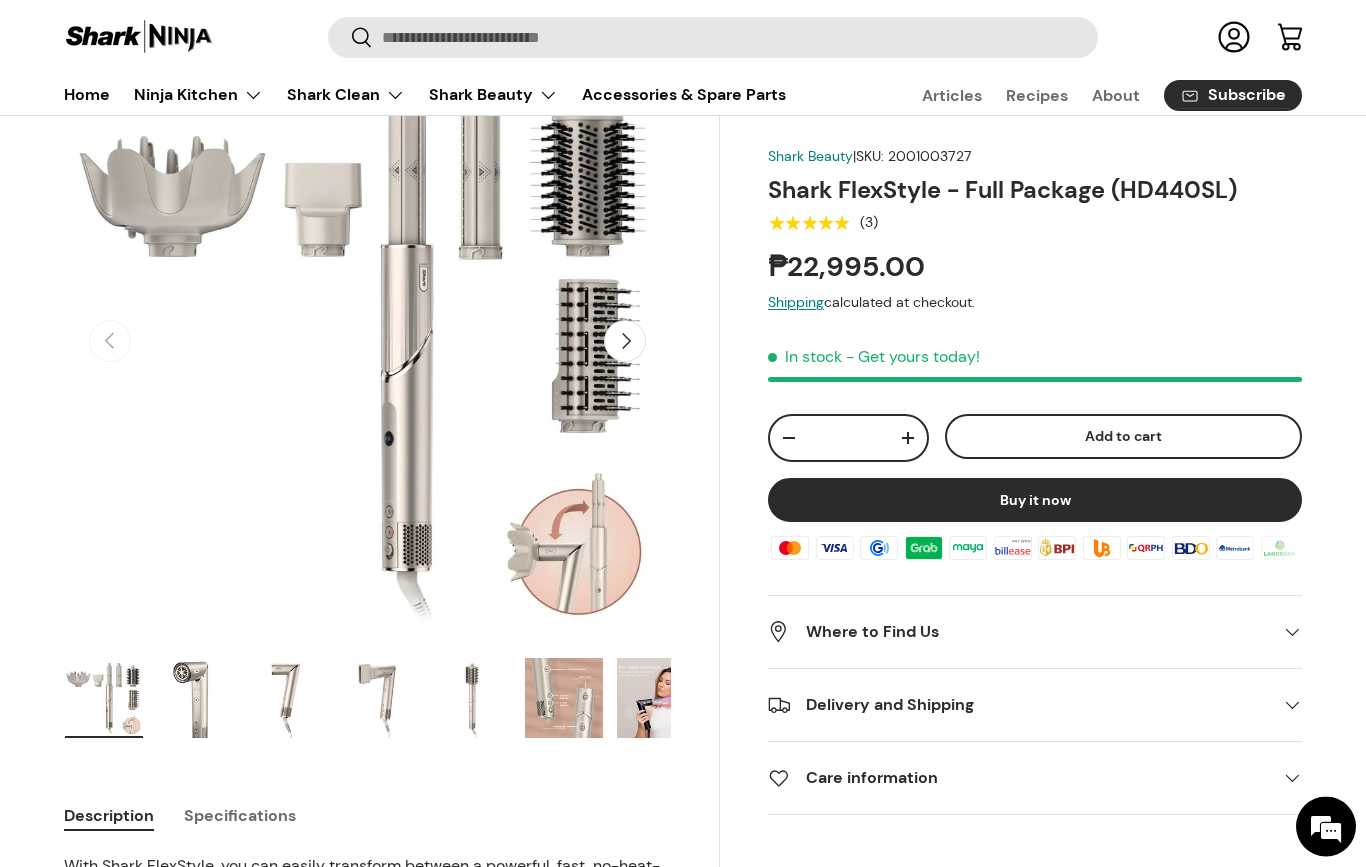 scroll, scrollTop: 171, scrollLeft: 0, axis: vertical 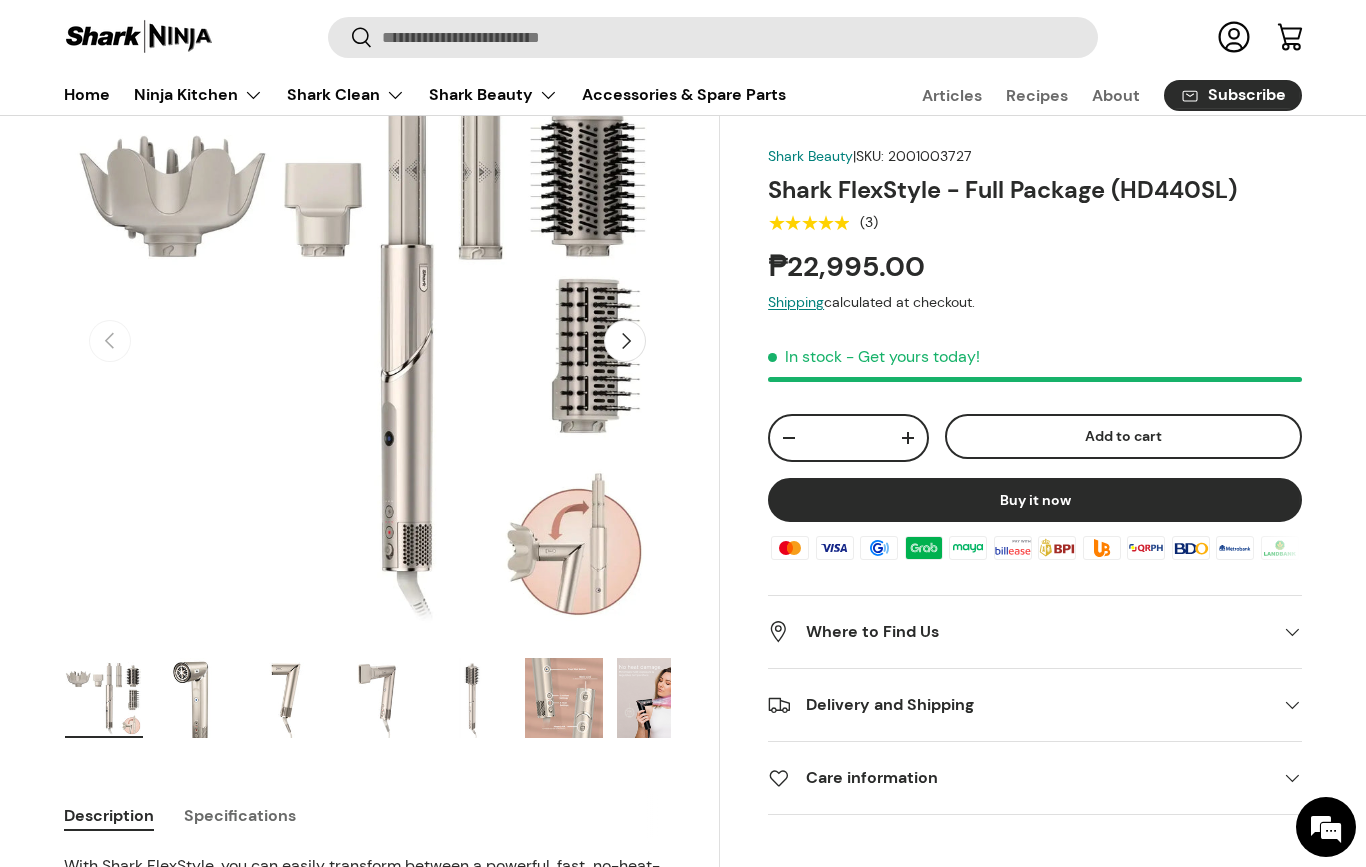 click on "Next" at bounding box center (625, 341) 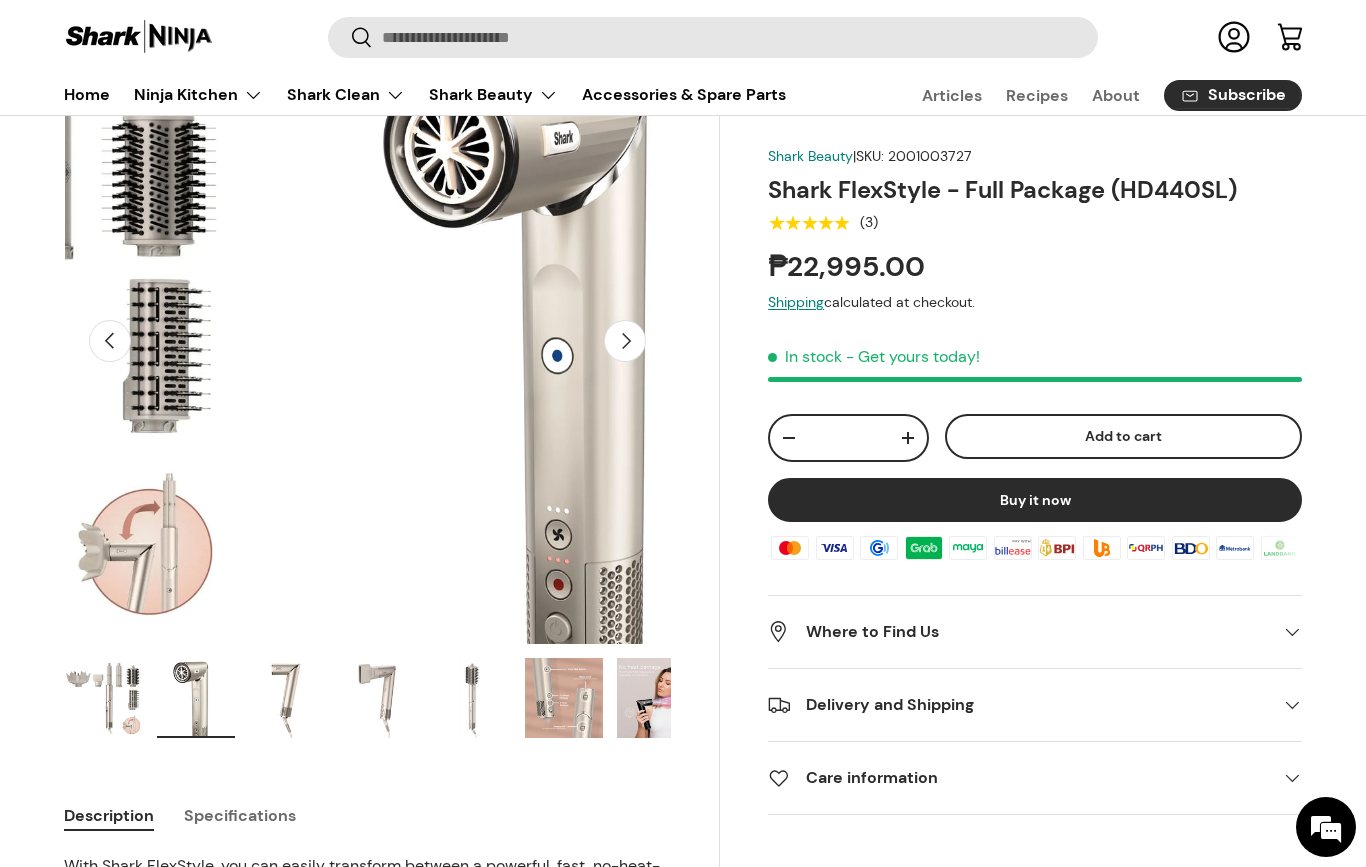 scroll, scrollTop: 0, scrollLeft: 617, axis: horizontal 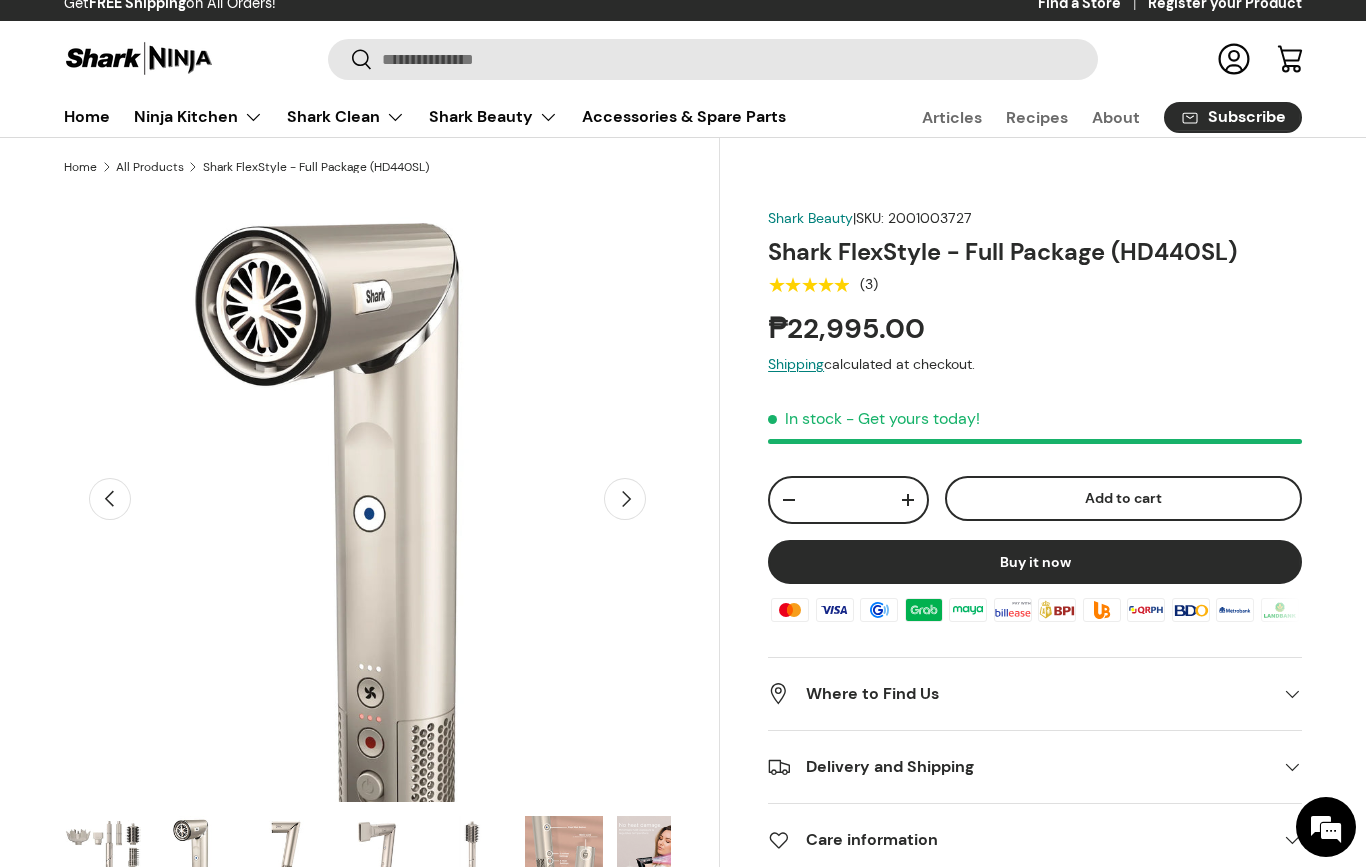 click on "Next" at bounding box center [625, 499] 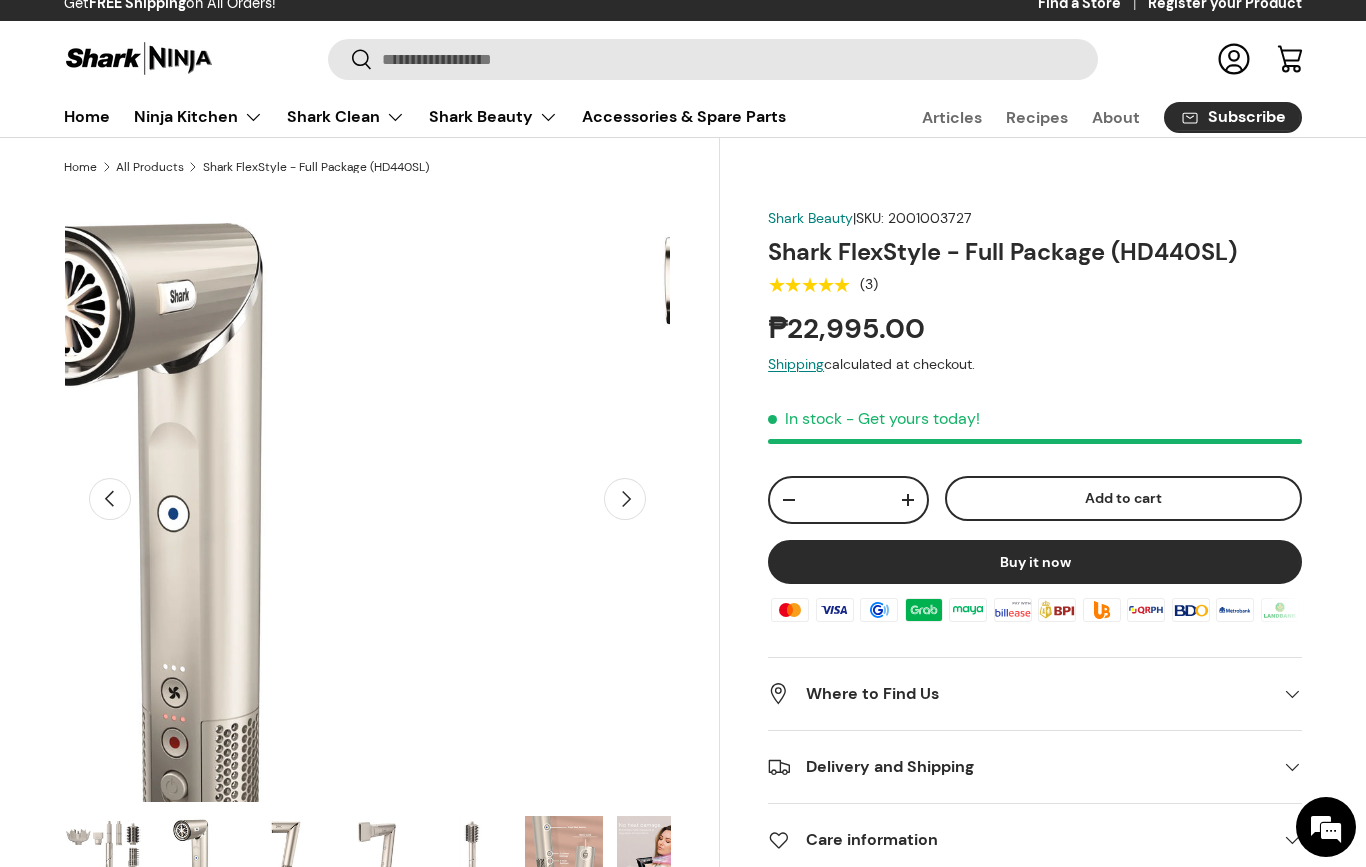scroll, scrollTop: 0, scrollLeft: 1234, axis: horizontal 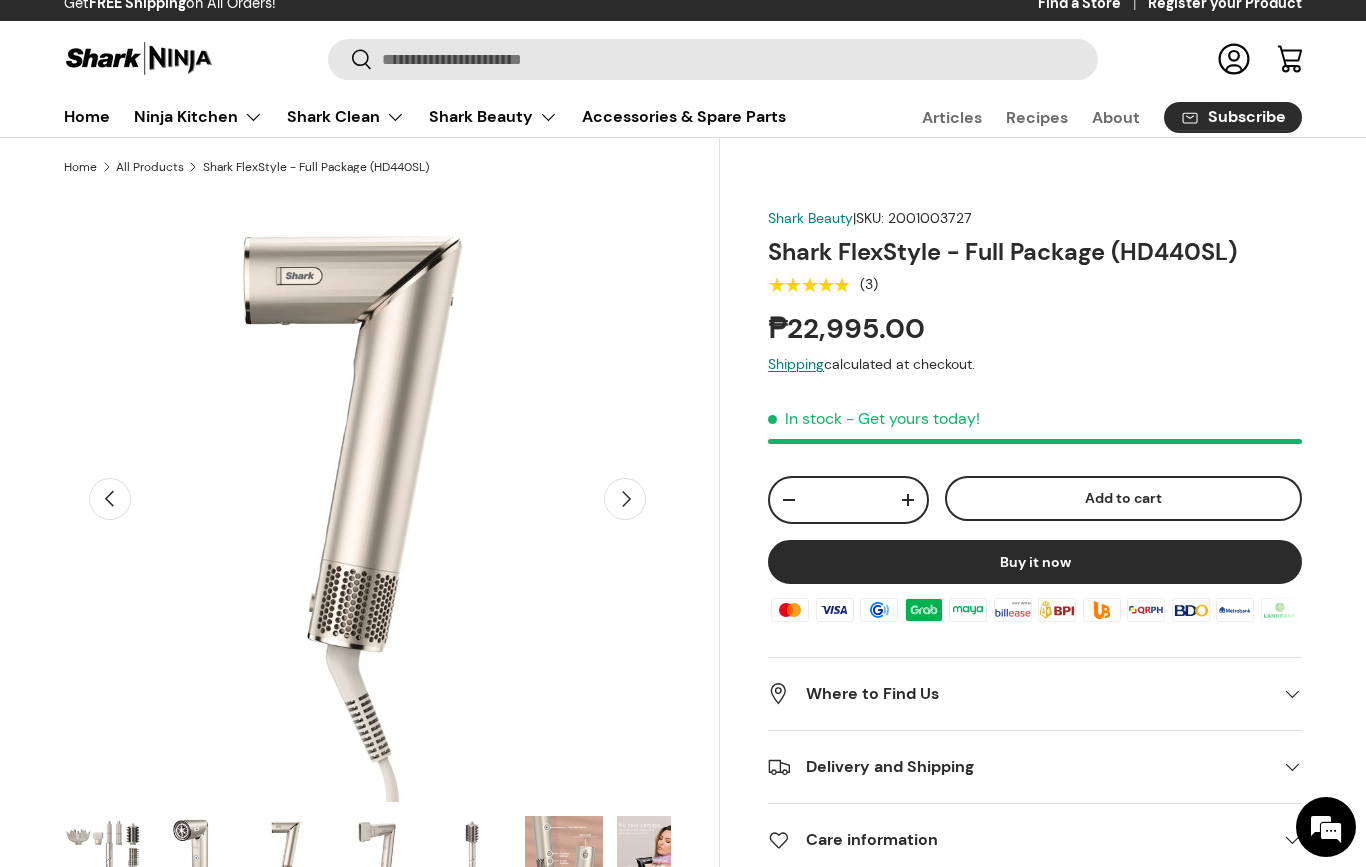 click at bounding box center [367, 499] 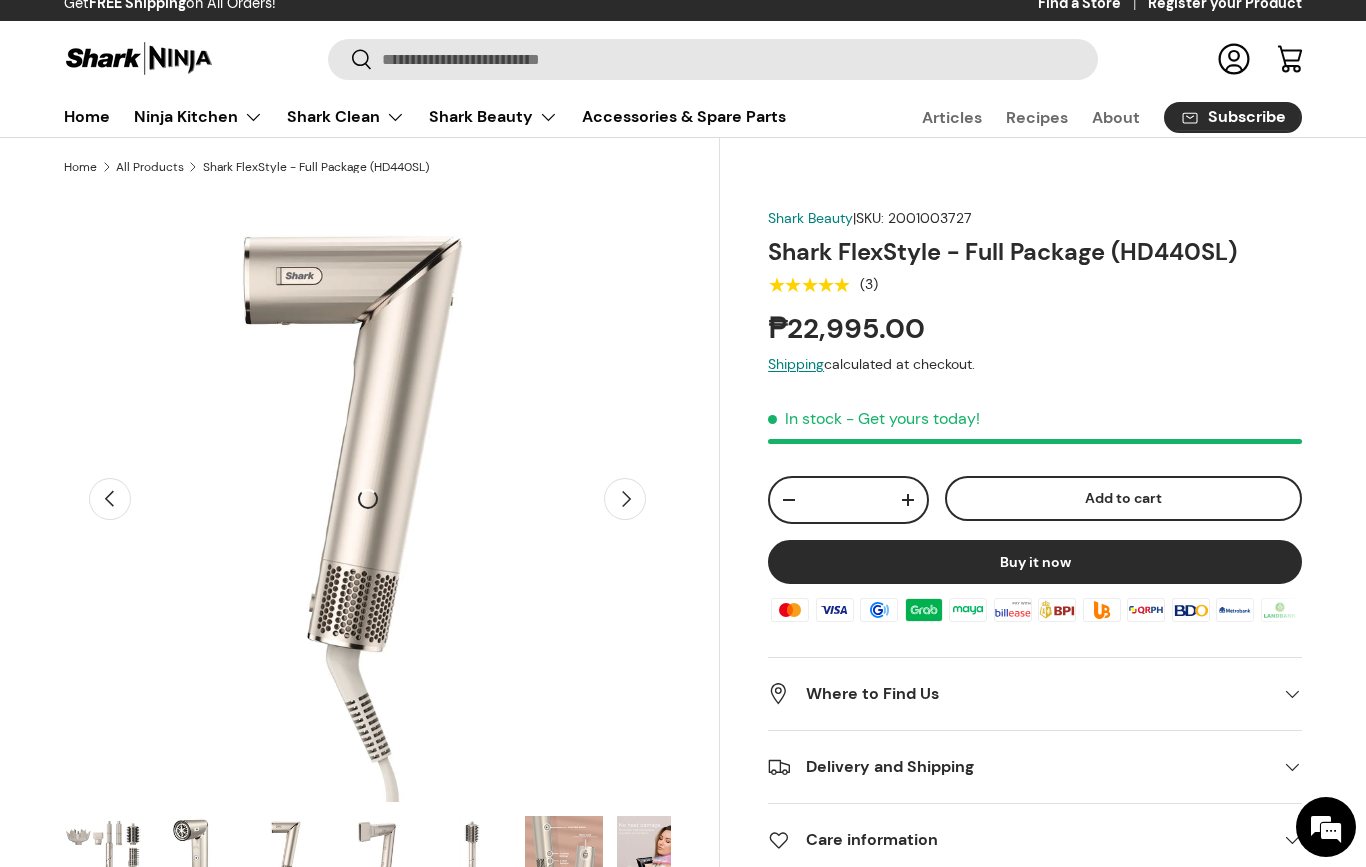 click on "Next" at bounding box center [625, 499] 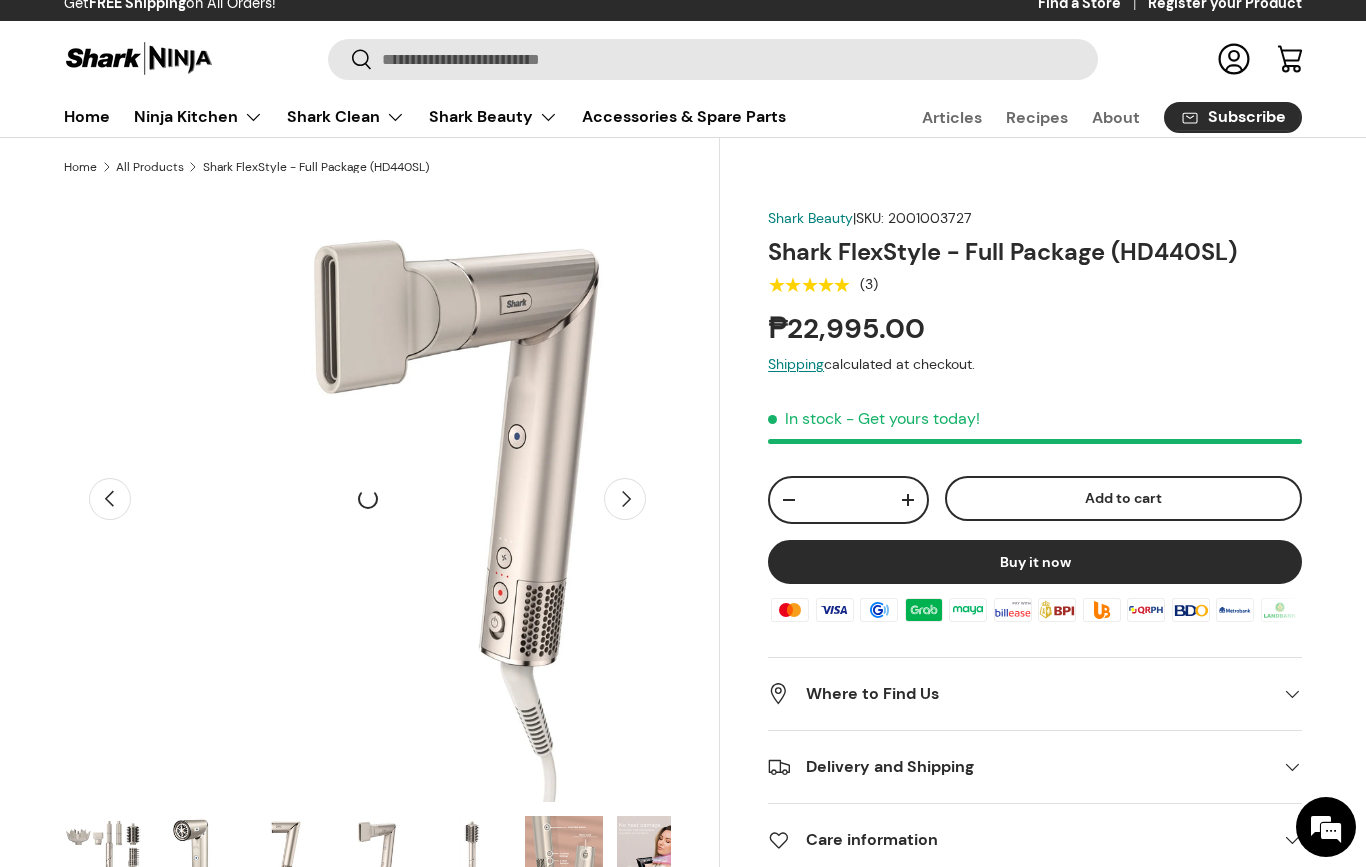 scroll, scrollTop: 0, scrollLeft: 1851, axis: horizontal 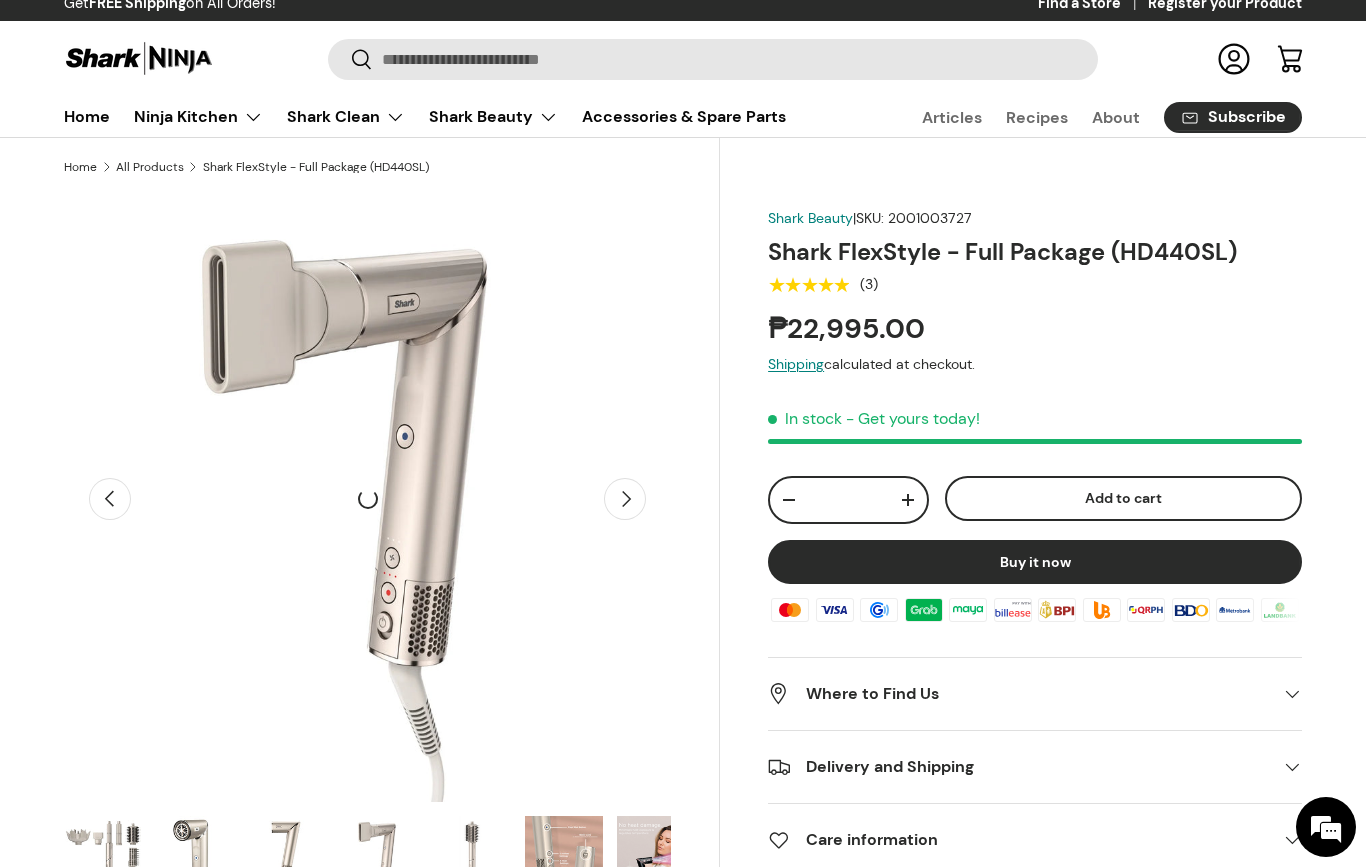 click at bounding box center (367, 499) 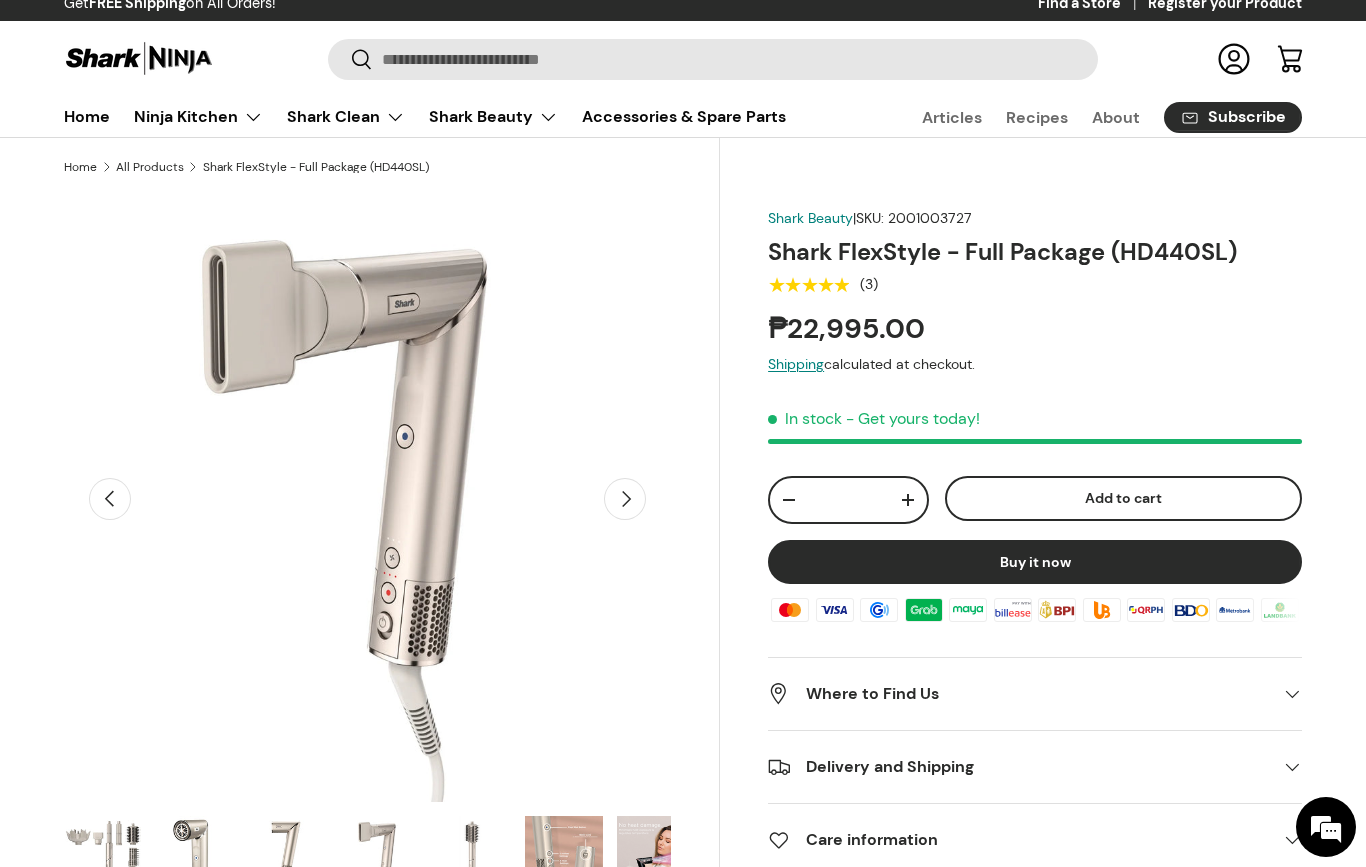 click at bounding box center [367, 499] 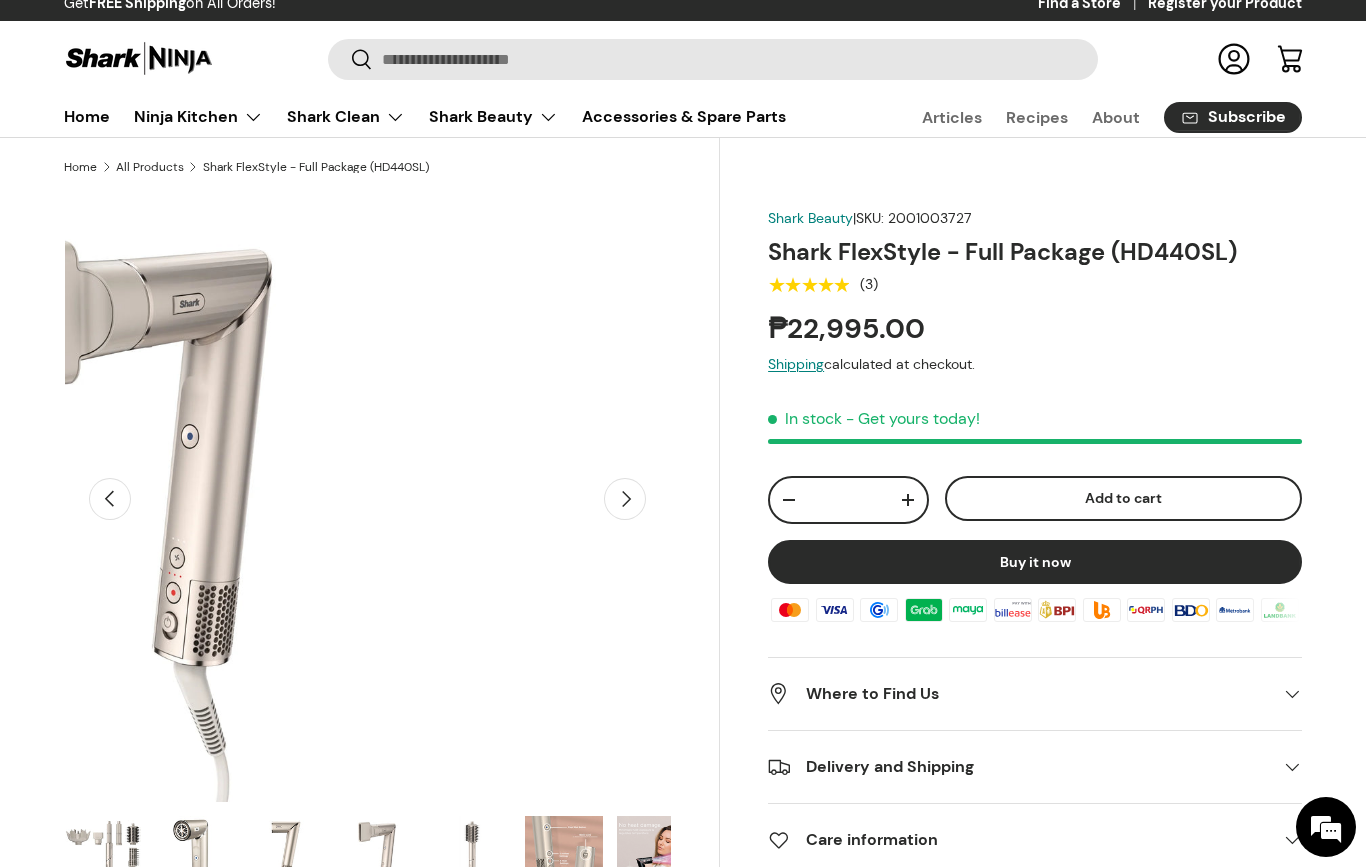 scroll, scrollTop: 0, scrollLeft: 2469, axis: horizontal 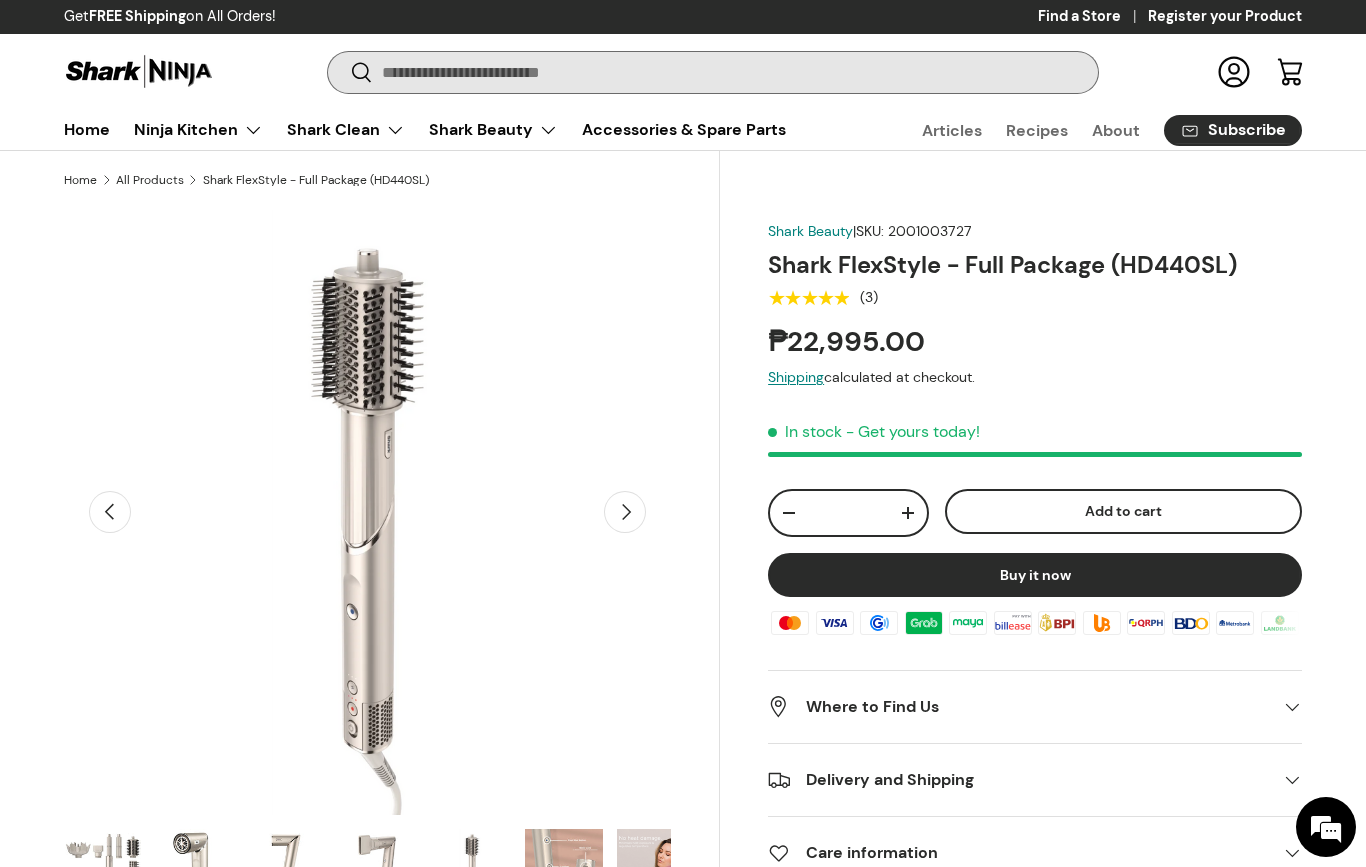 click on "Search" at bounding box center [713, 72] 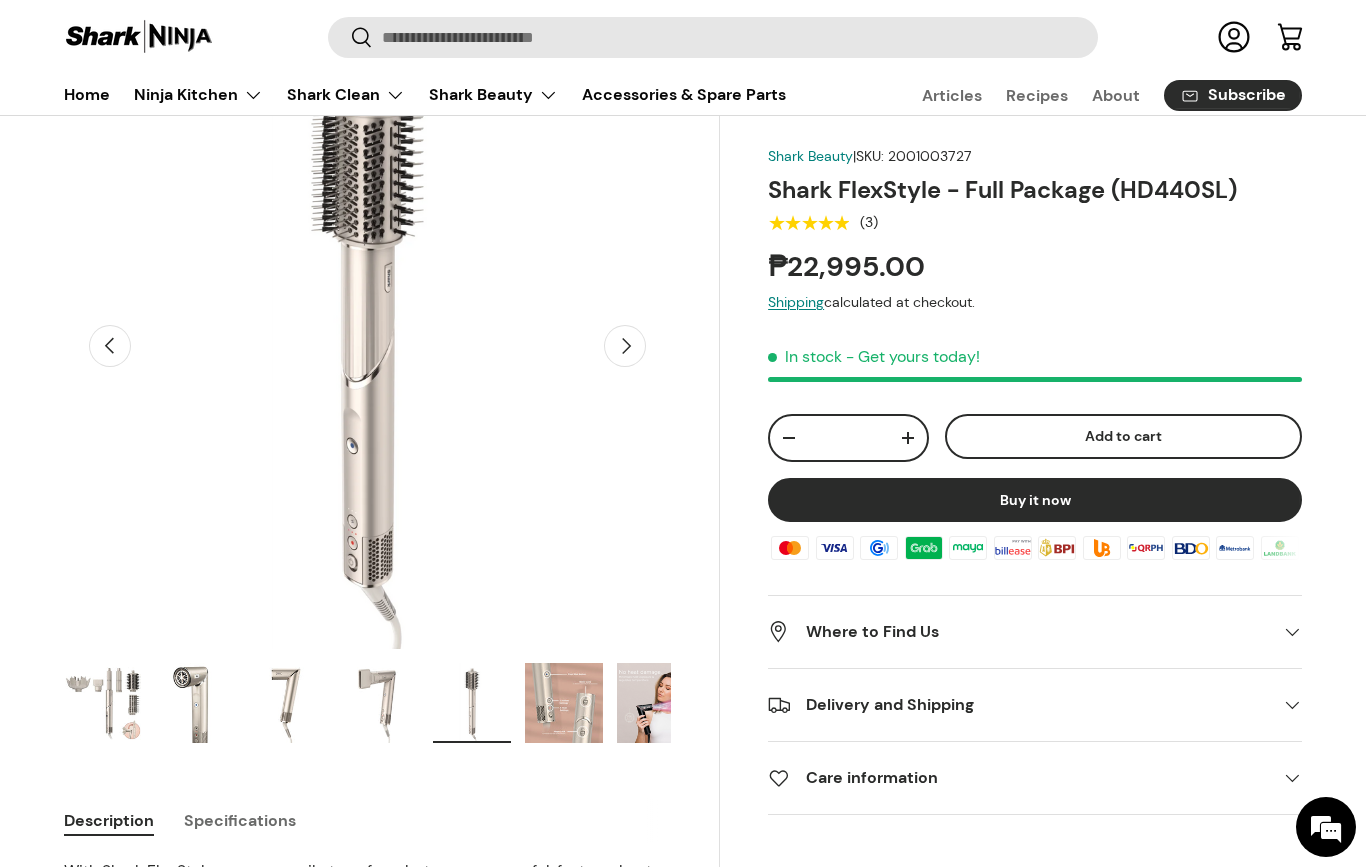 scroll, scrollTop: 159, scrollLeft: 0, axis: vertical 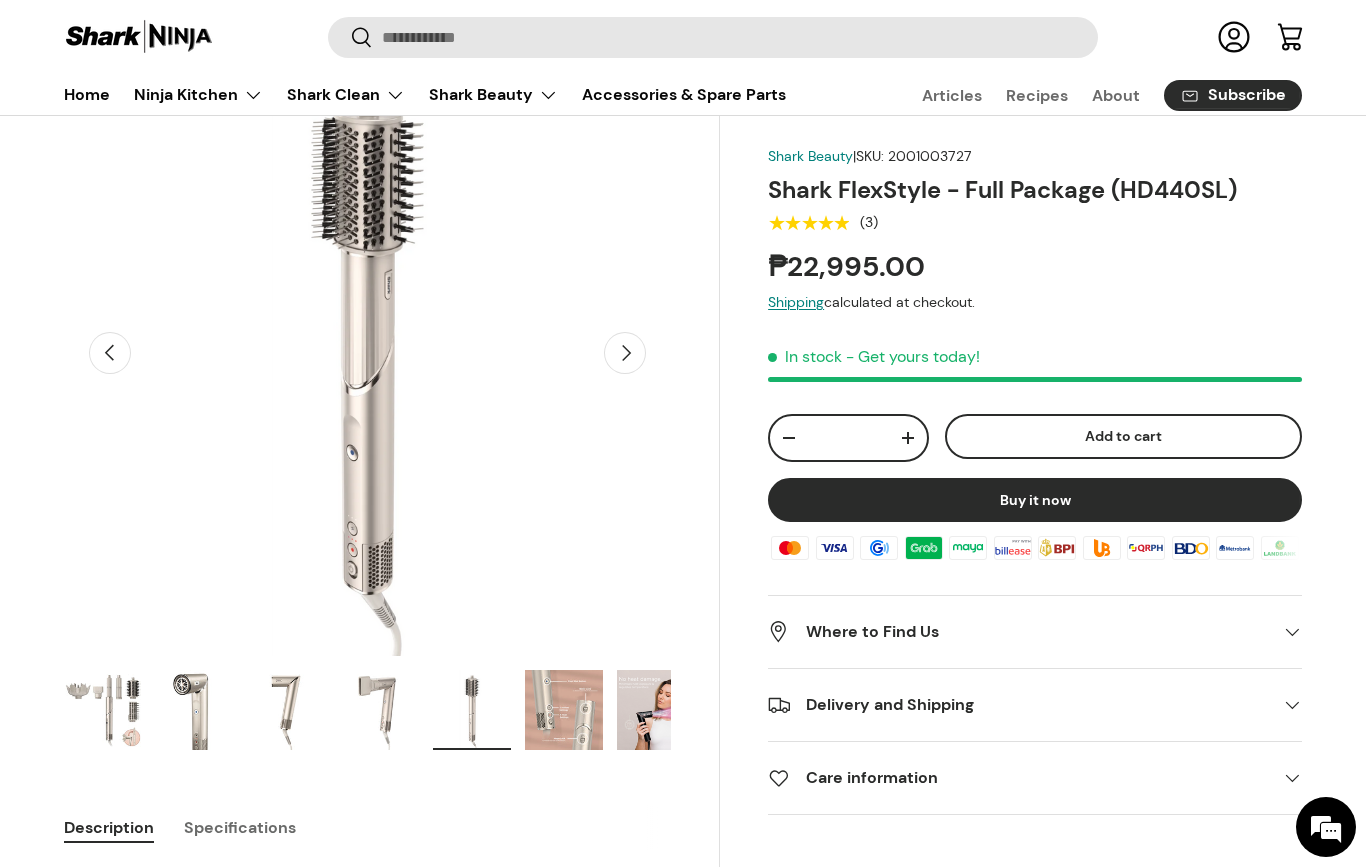 click at bounding box center [196, 710] 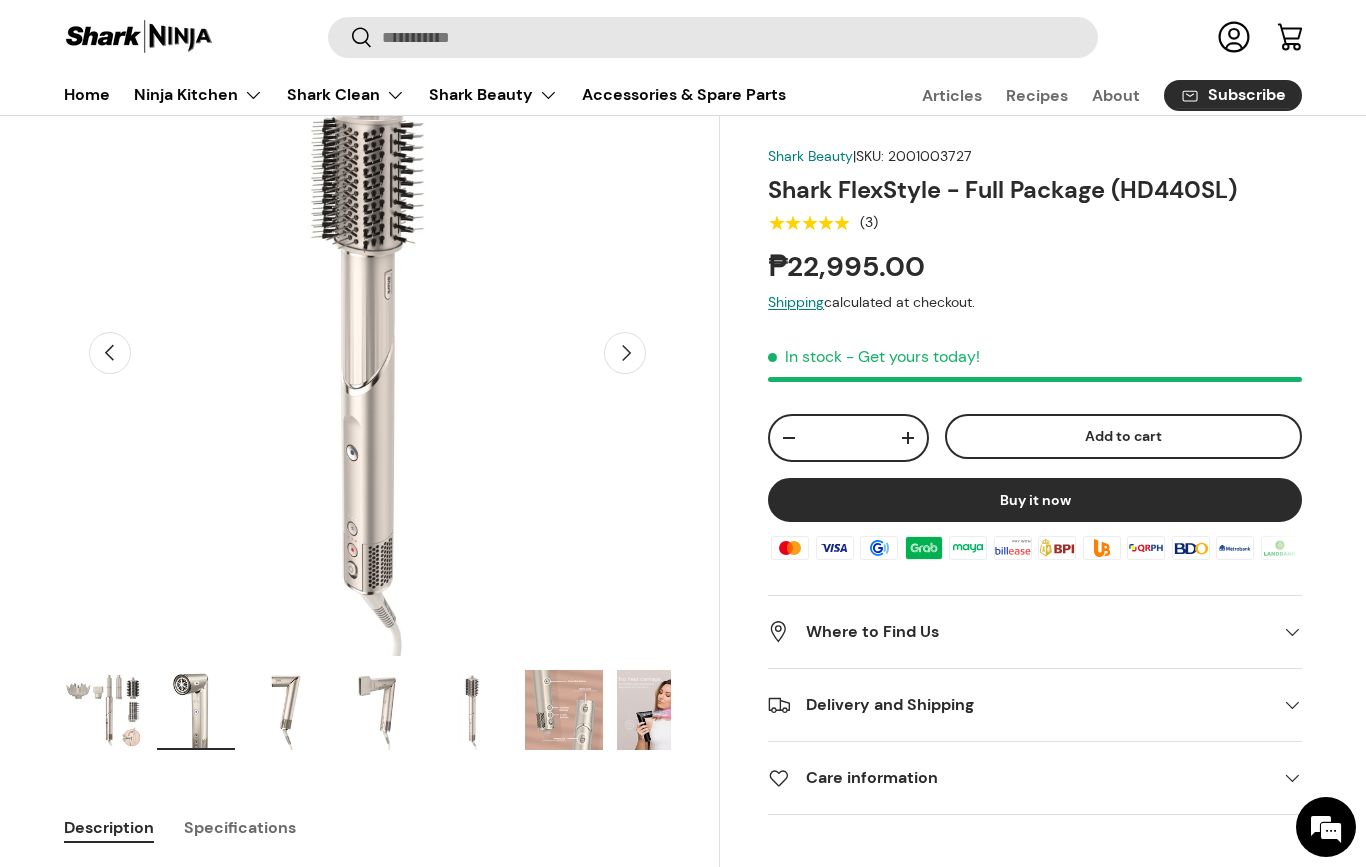 scroll, scrollTop: 0, scrollLeft: 617, axis: horizontal 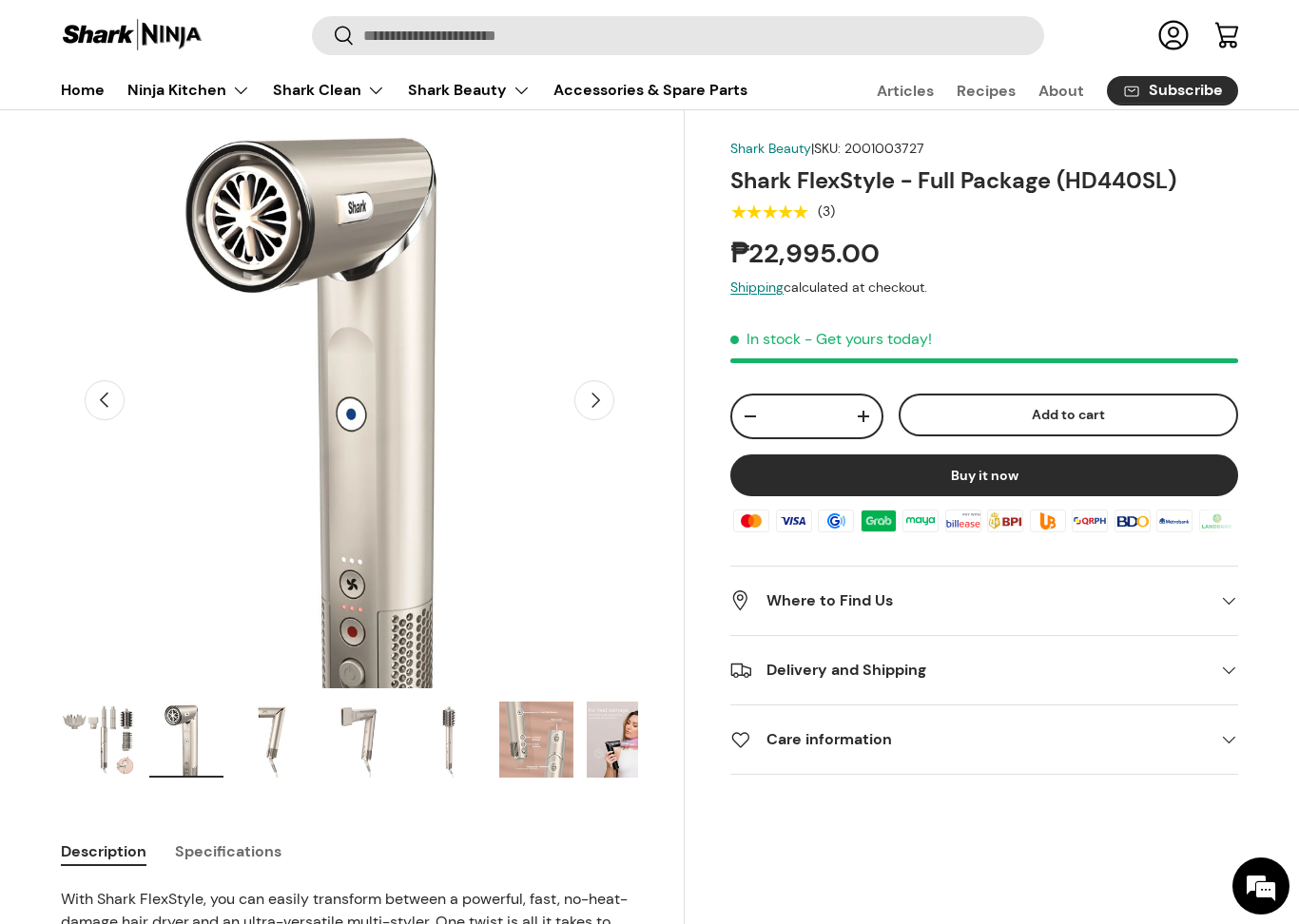 click at bounding box center [274, 740] 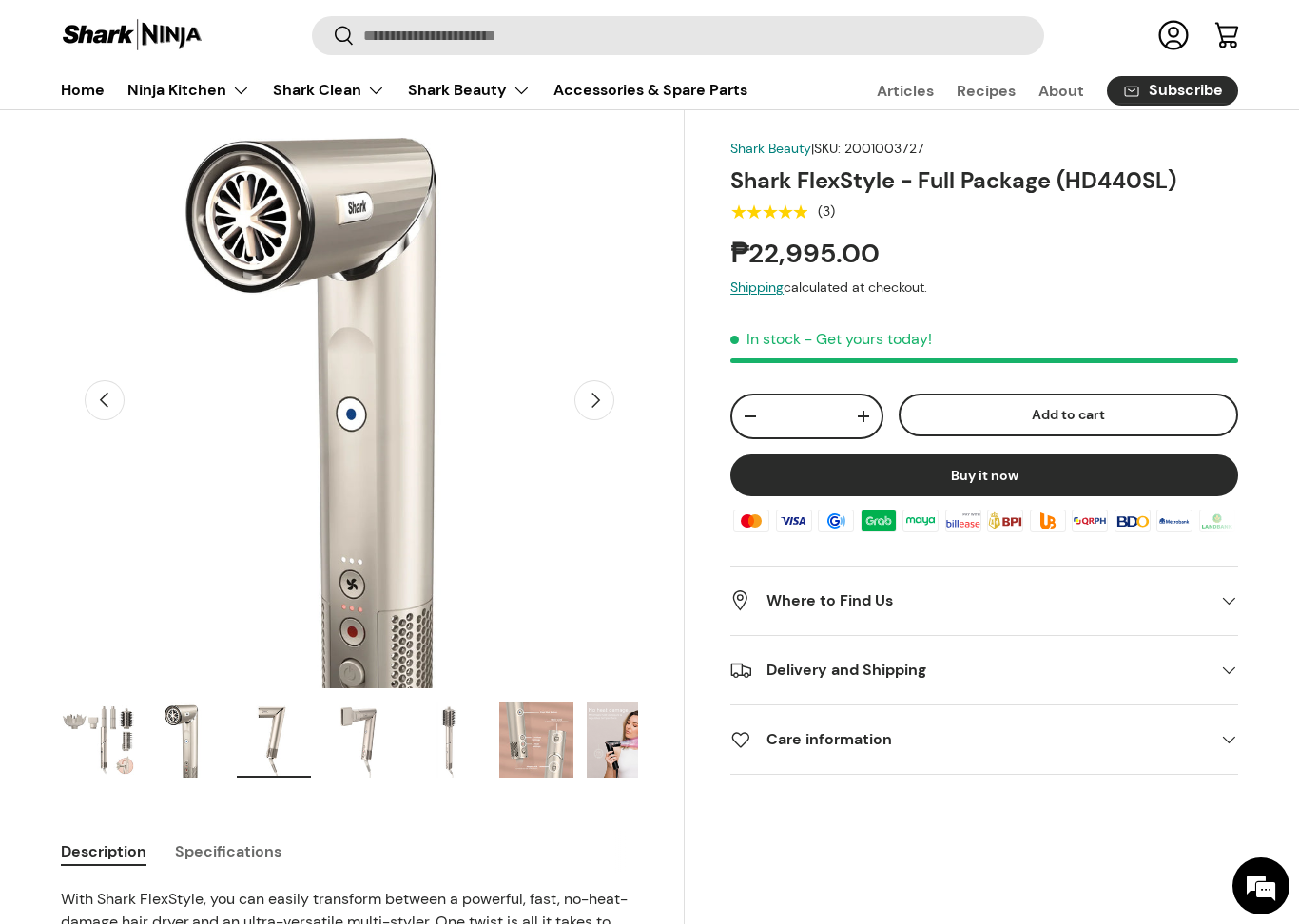 scroll, scrollTop: 0, scrollLeft: 1173, axis: horizontal 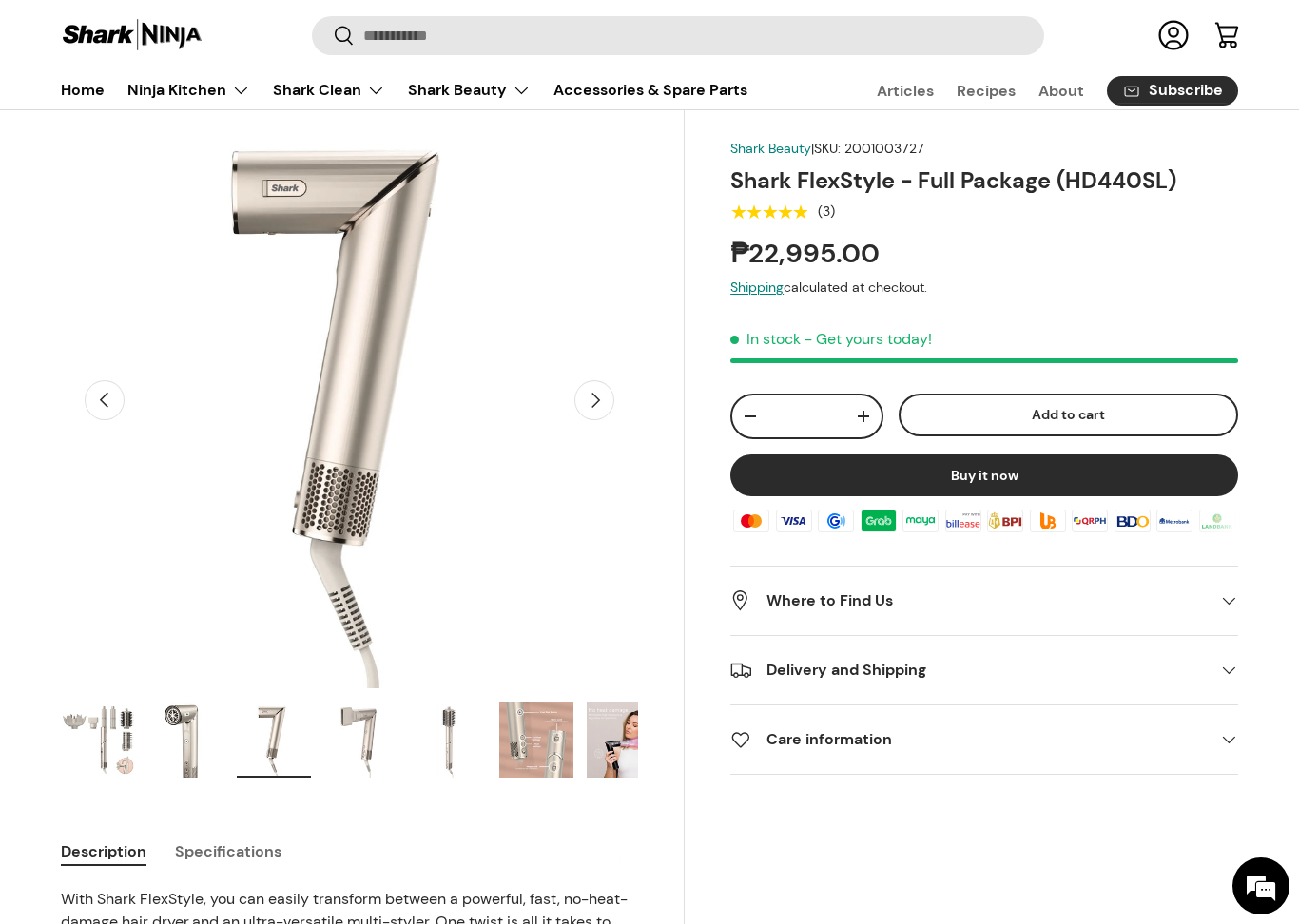 click at bounding box center (361, 740) 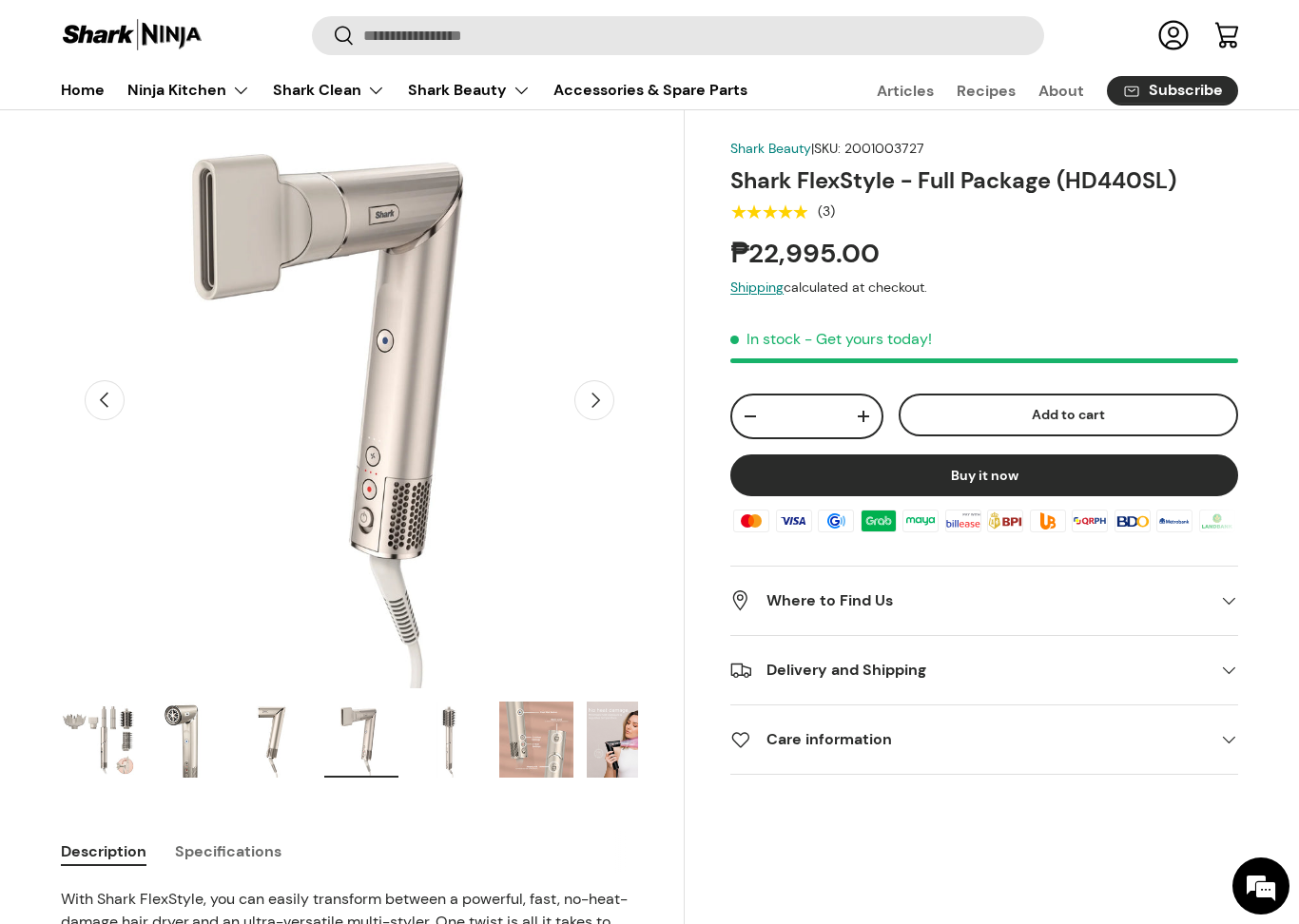 click at bounding box center (449, 740) 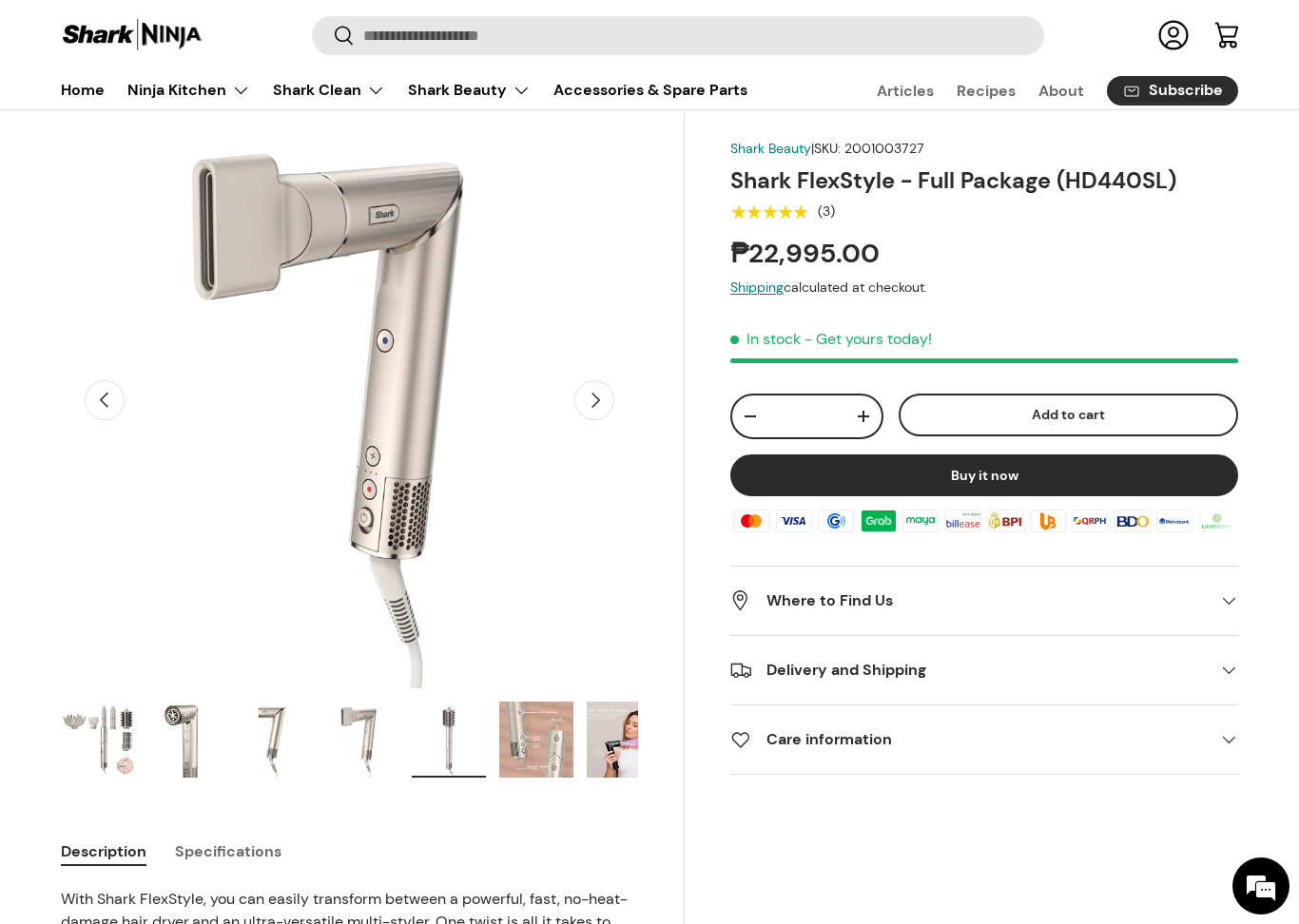 scroll, scrollTop: 0, scrollLeft: 2348, axis: horizontal 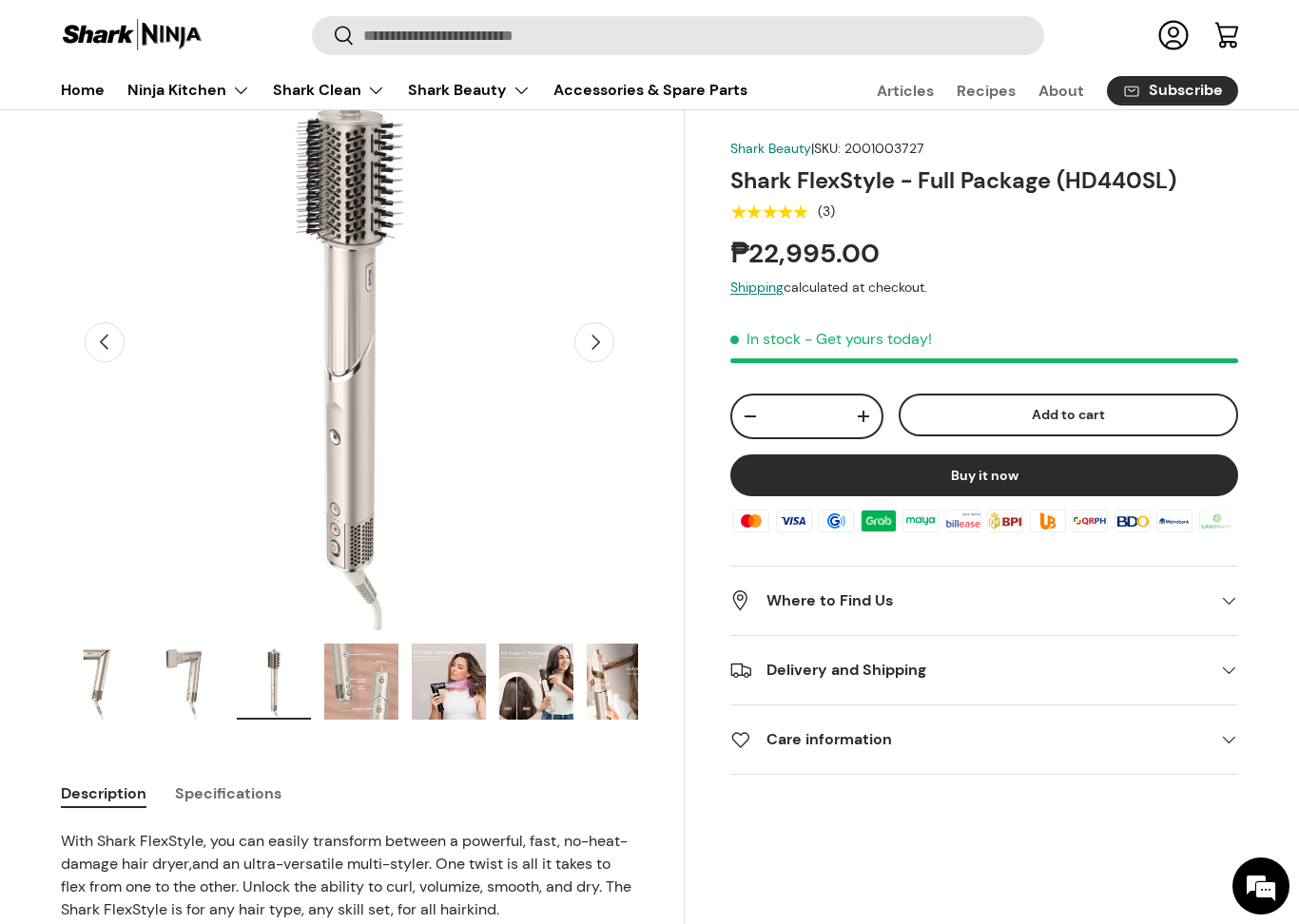 click at bounding box center [361, 682] 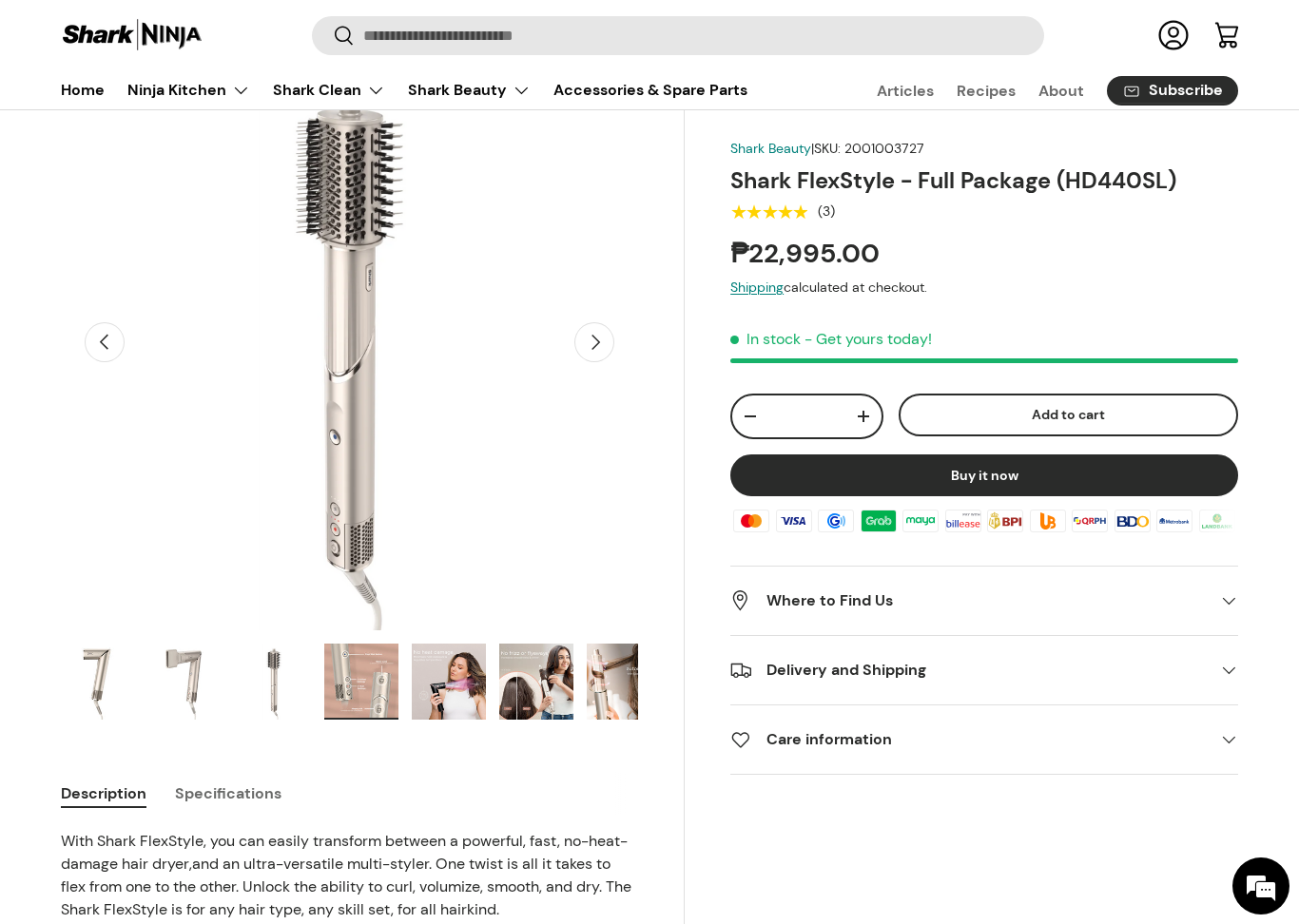 scroll, scrollTop: 0, scrollLeft: 2935, axis: horizontal 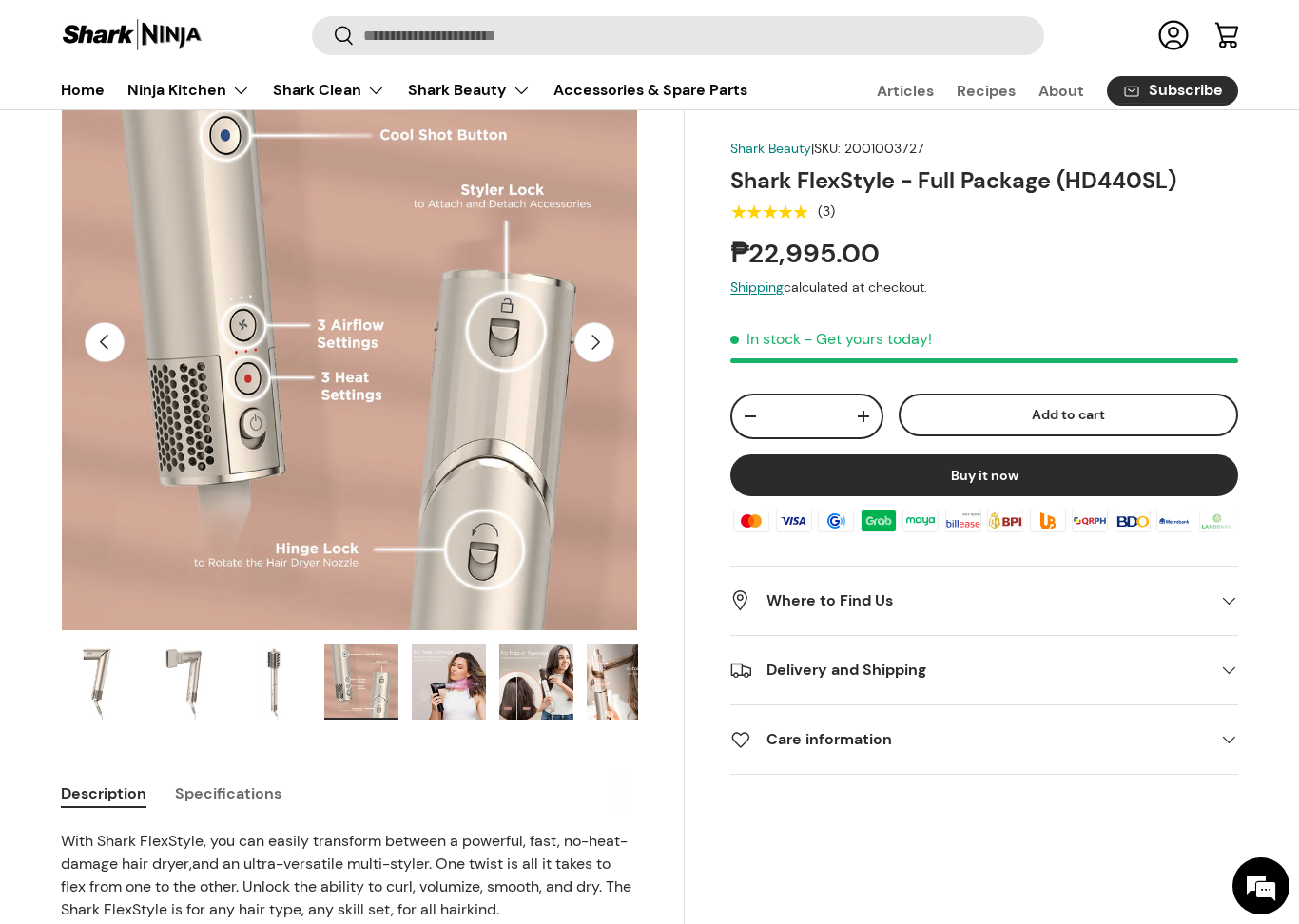 click at bounding box center [449, 682] 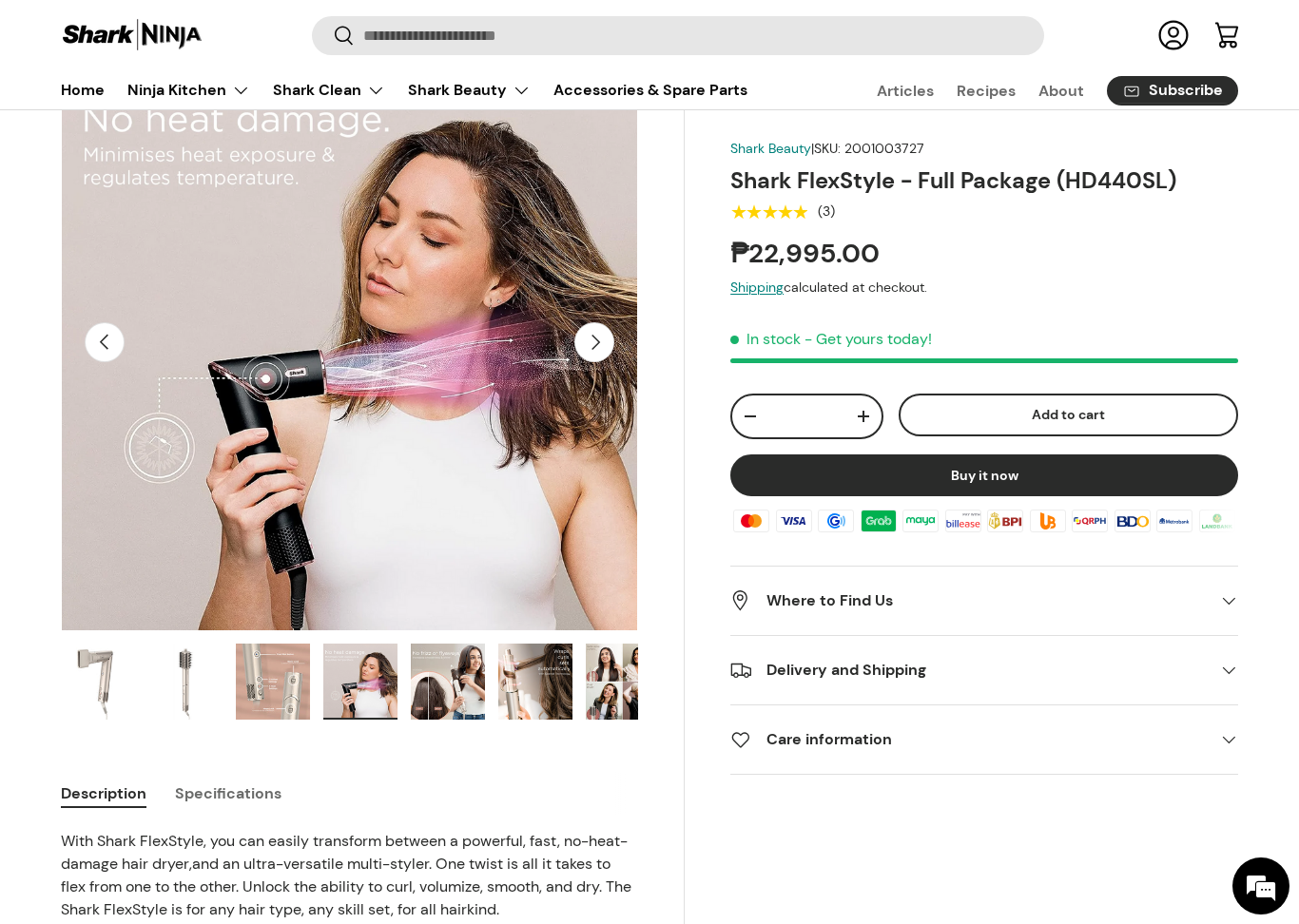 scroll, scrollTop: 0, scrollLeft: 262, axis: horizontal 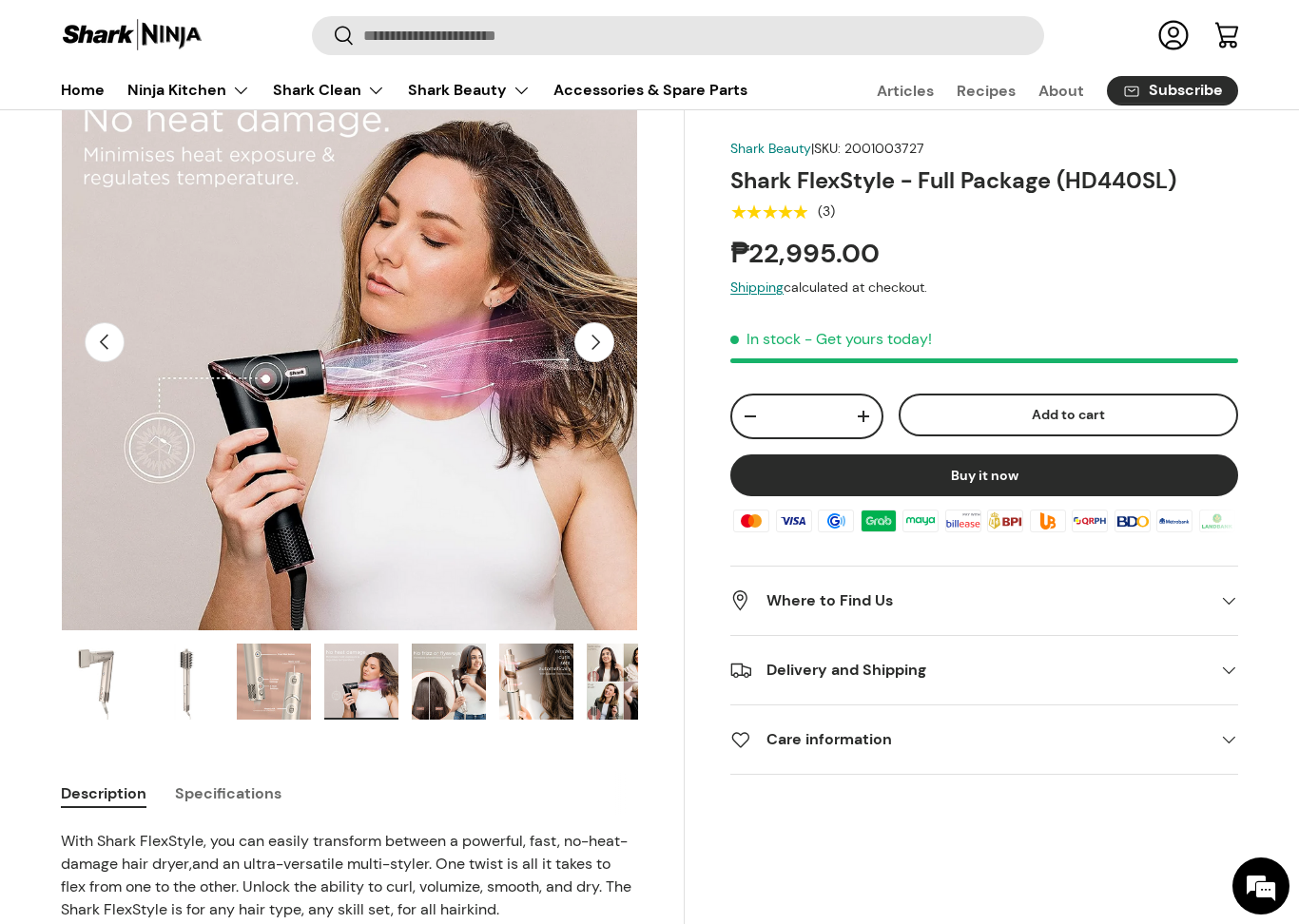 click at bounding box center [449, 682] 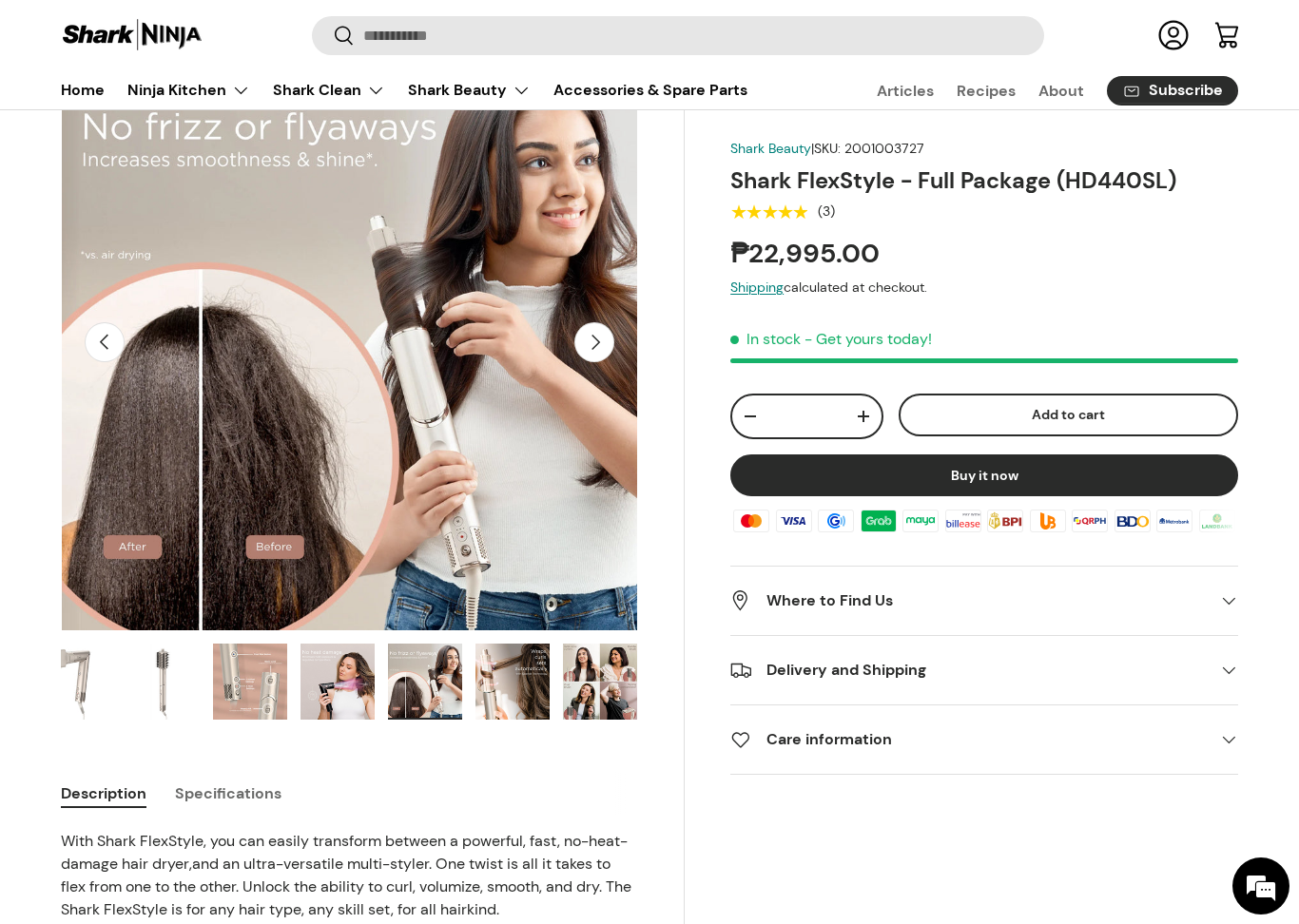 scroll, scrollTop: 0, scrollLeft: 286, axis: horizontal 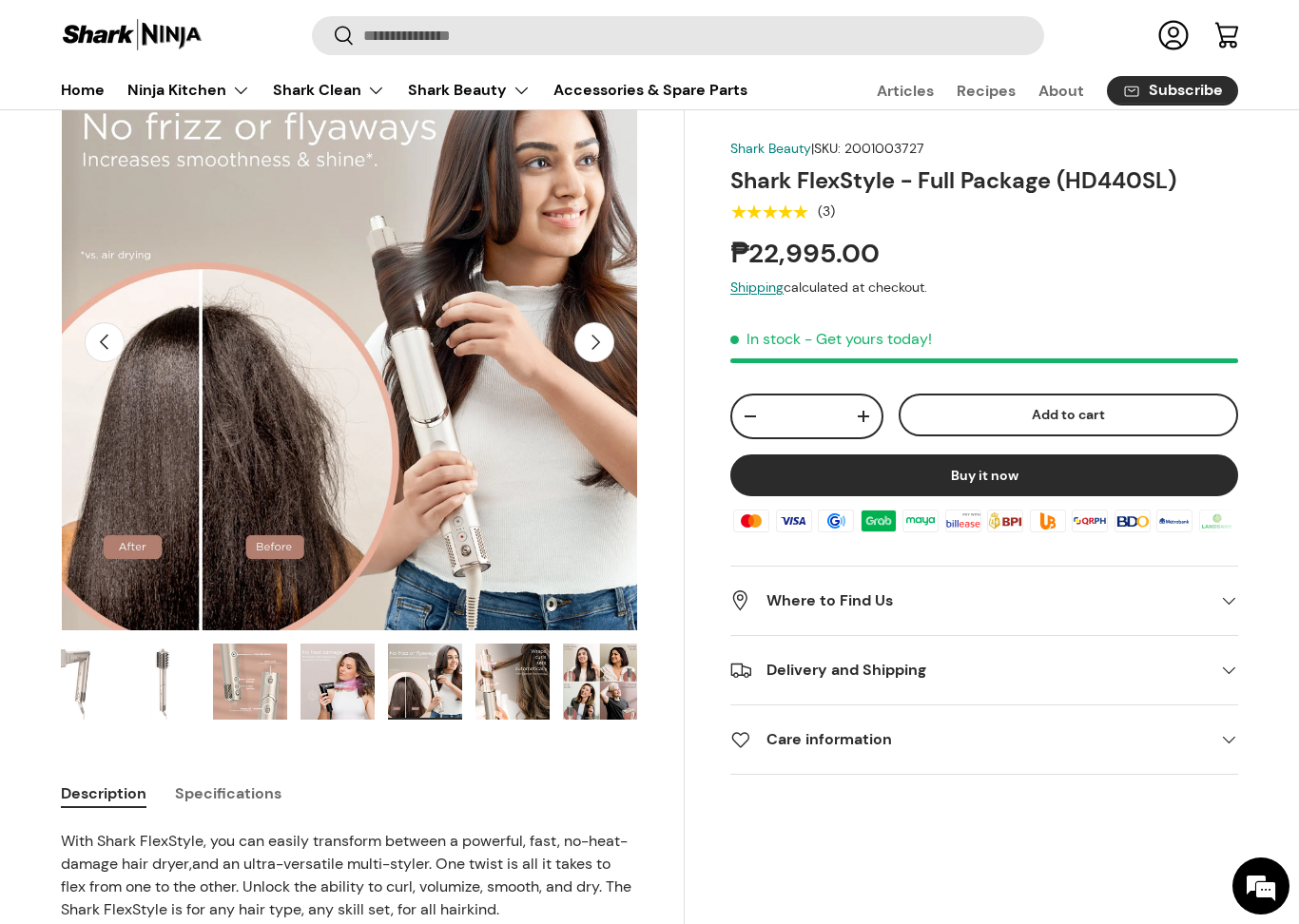 click at bounding box center [513, 682] 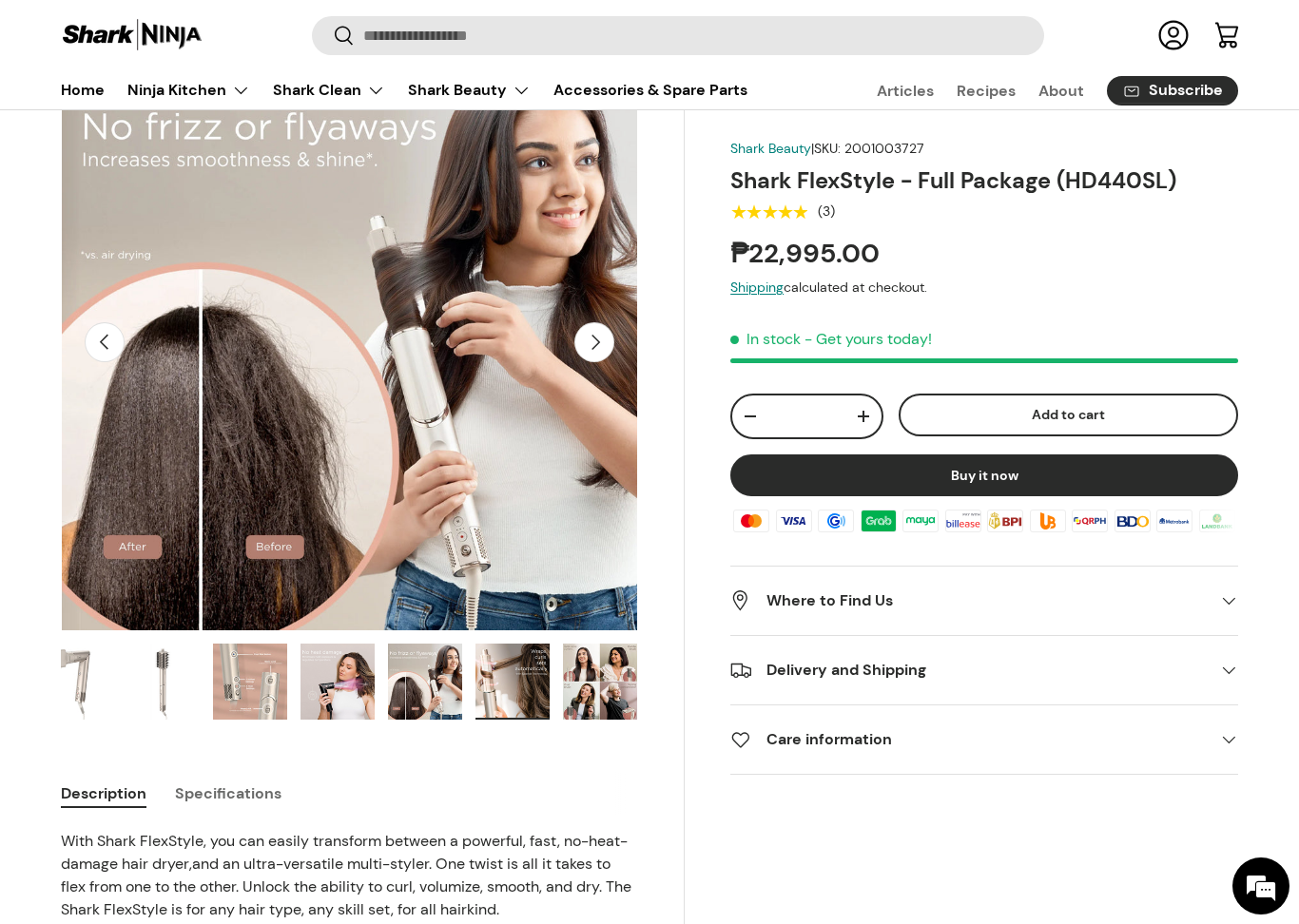 scroll, scrollTop: 0, scrollLeft: 4695, axis: horizontal 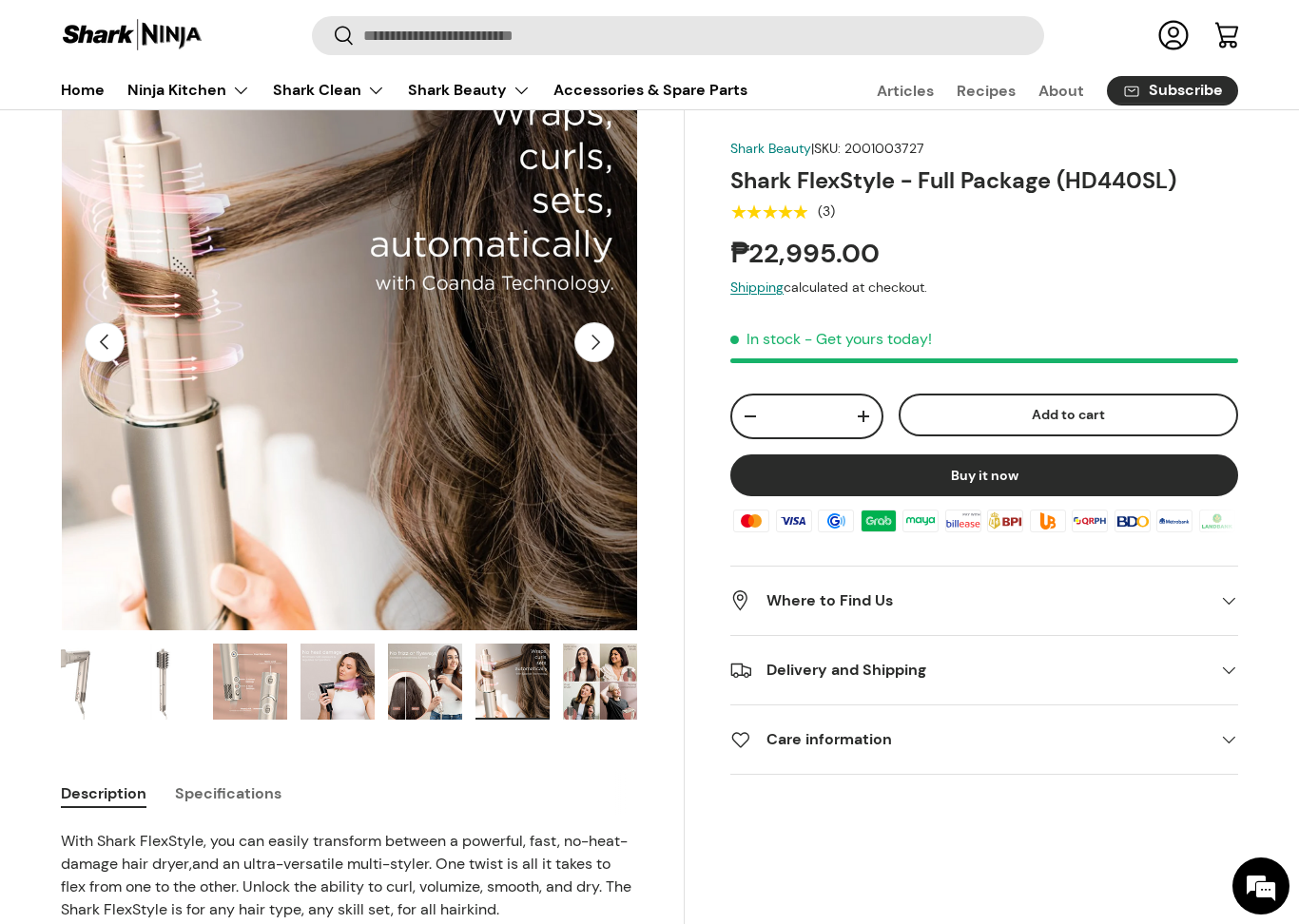 click at bounding box center [600, 682] 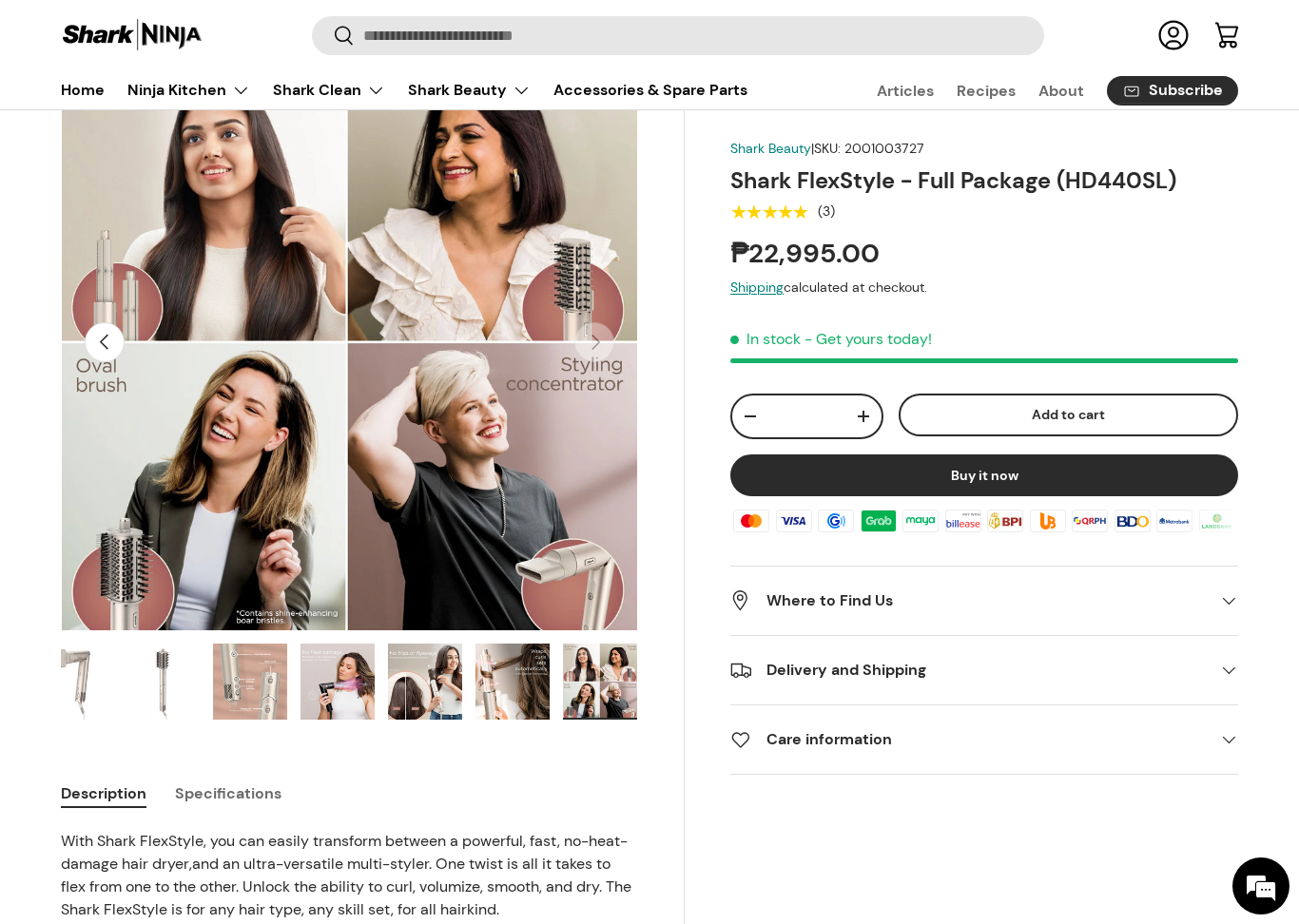 click at bounding box center (513, 682) 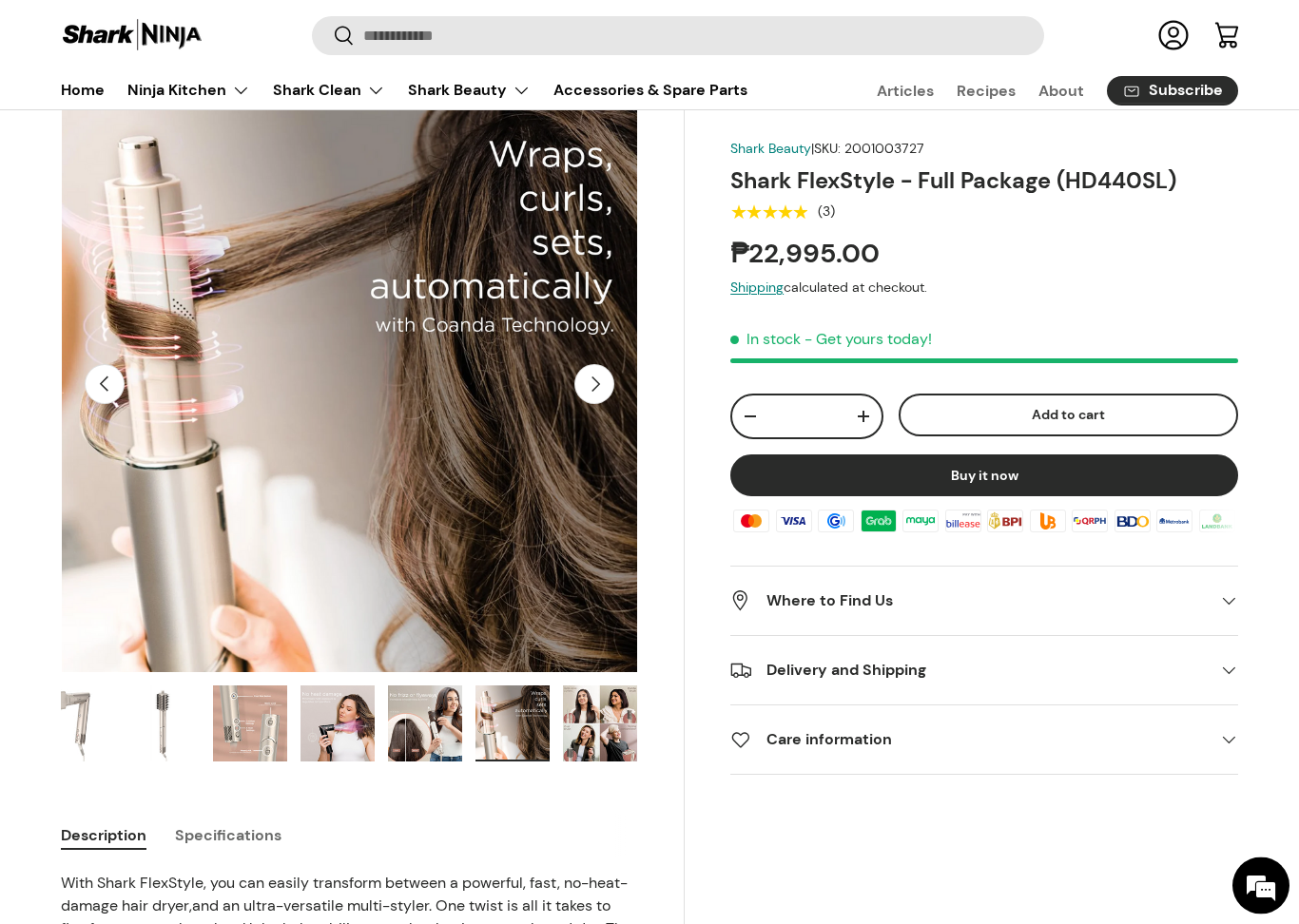 scroll, scrollTop: 103, scrollLeft: 0, axis: vertical 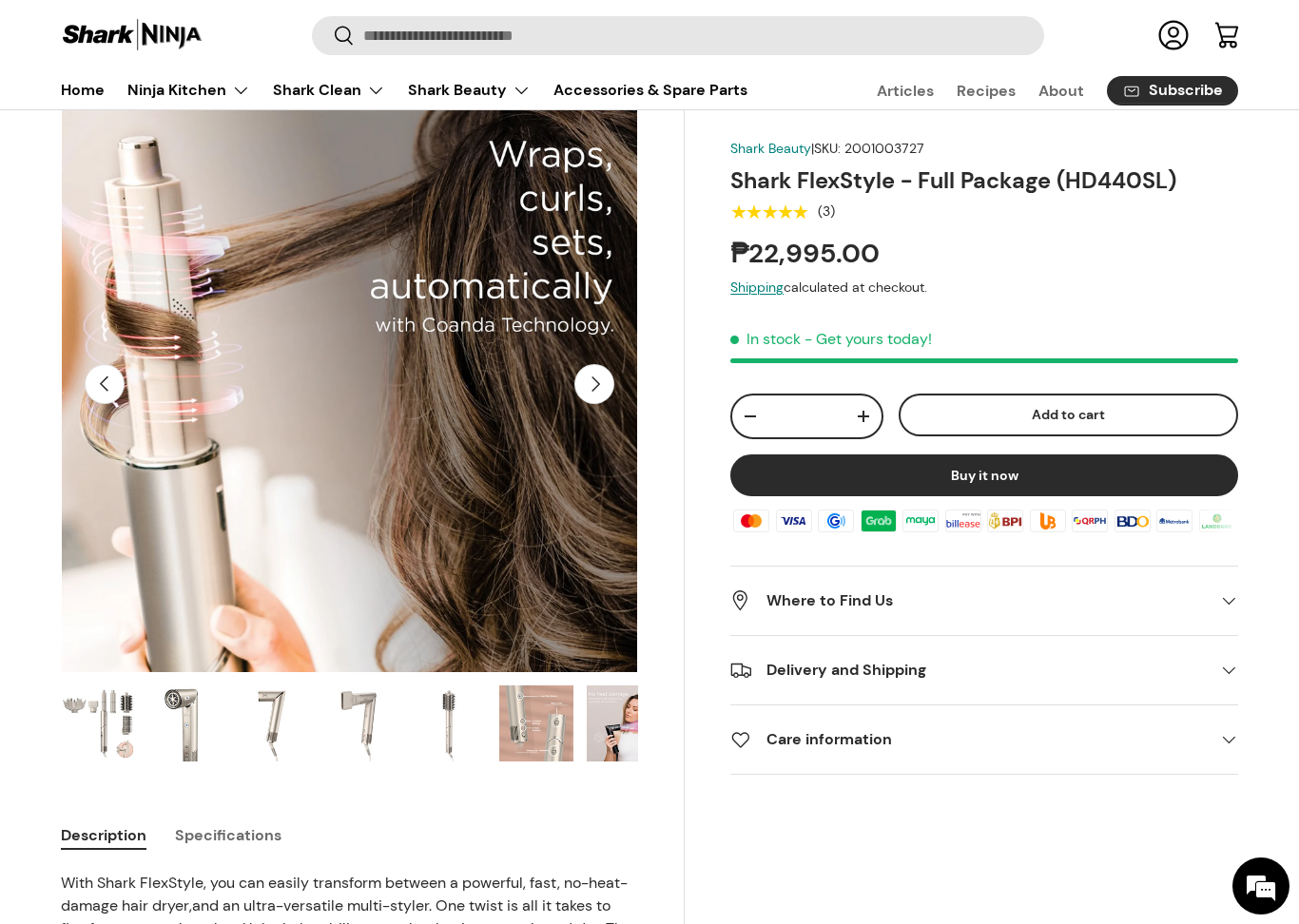 click at bounding box center (99, 723) 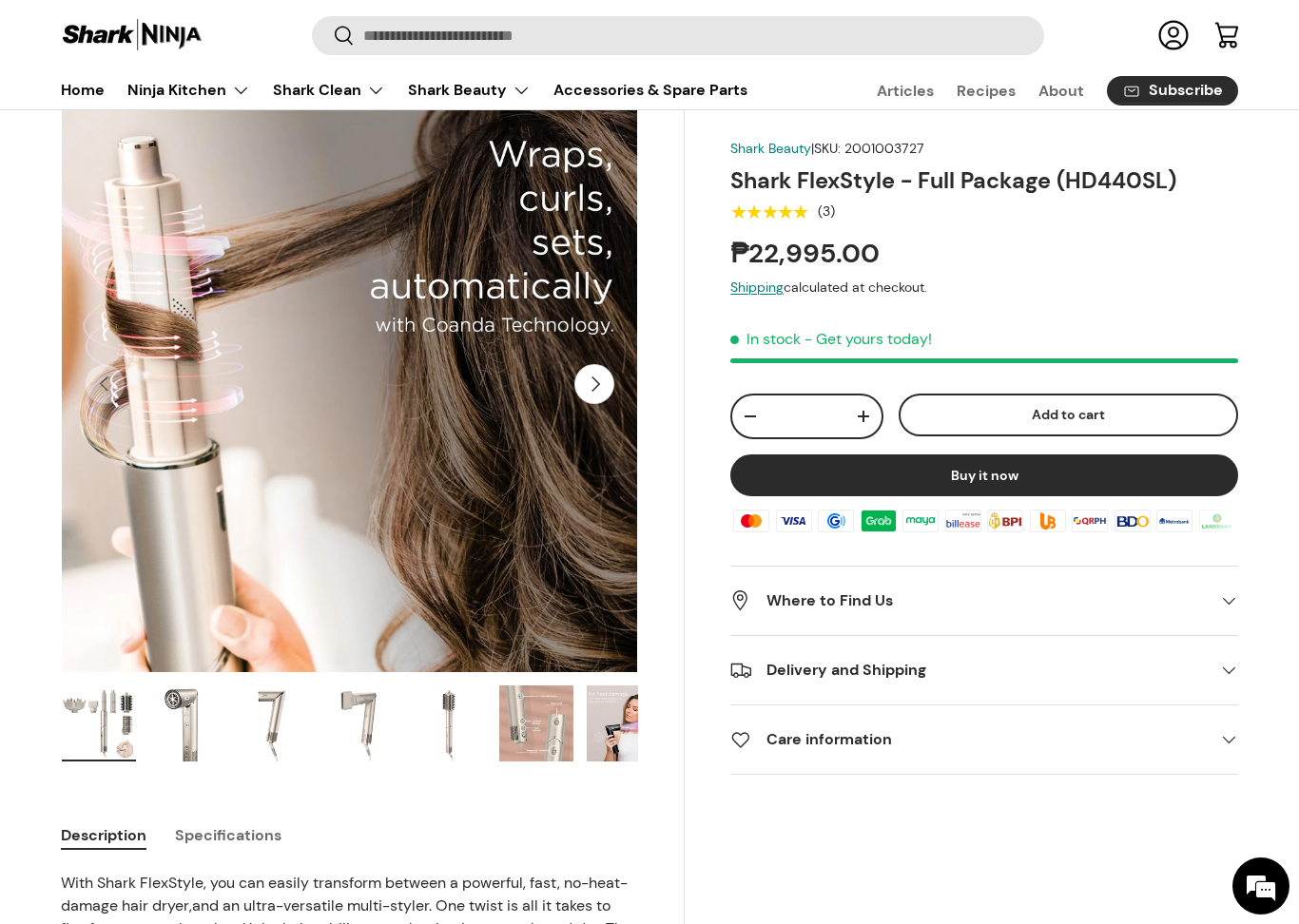 scroll, scrollTop: 0, scrollLeft: 0, axis: both 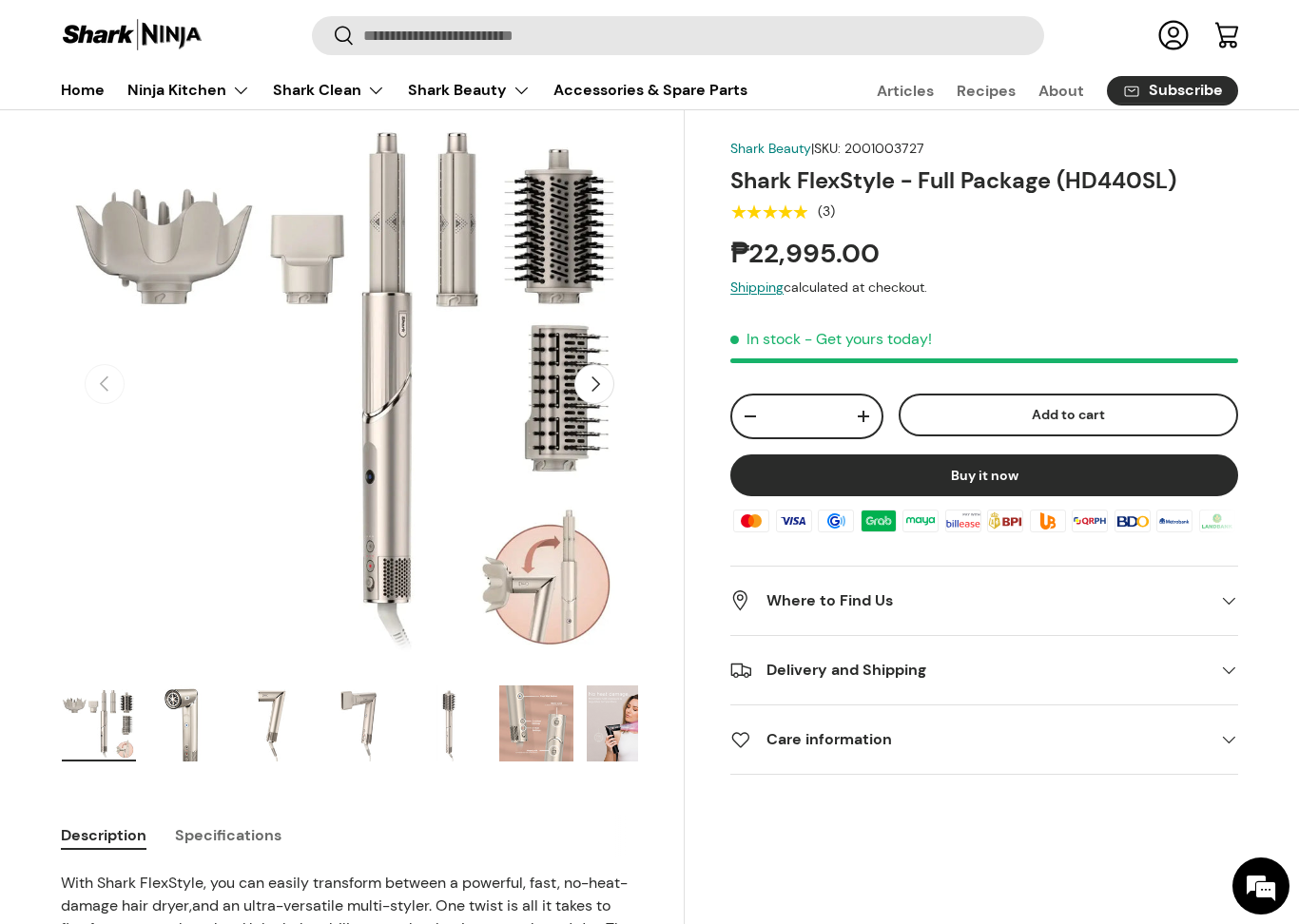 click at bounding box center [274, 723] 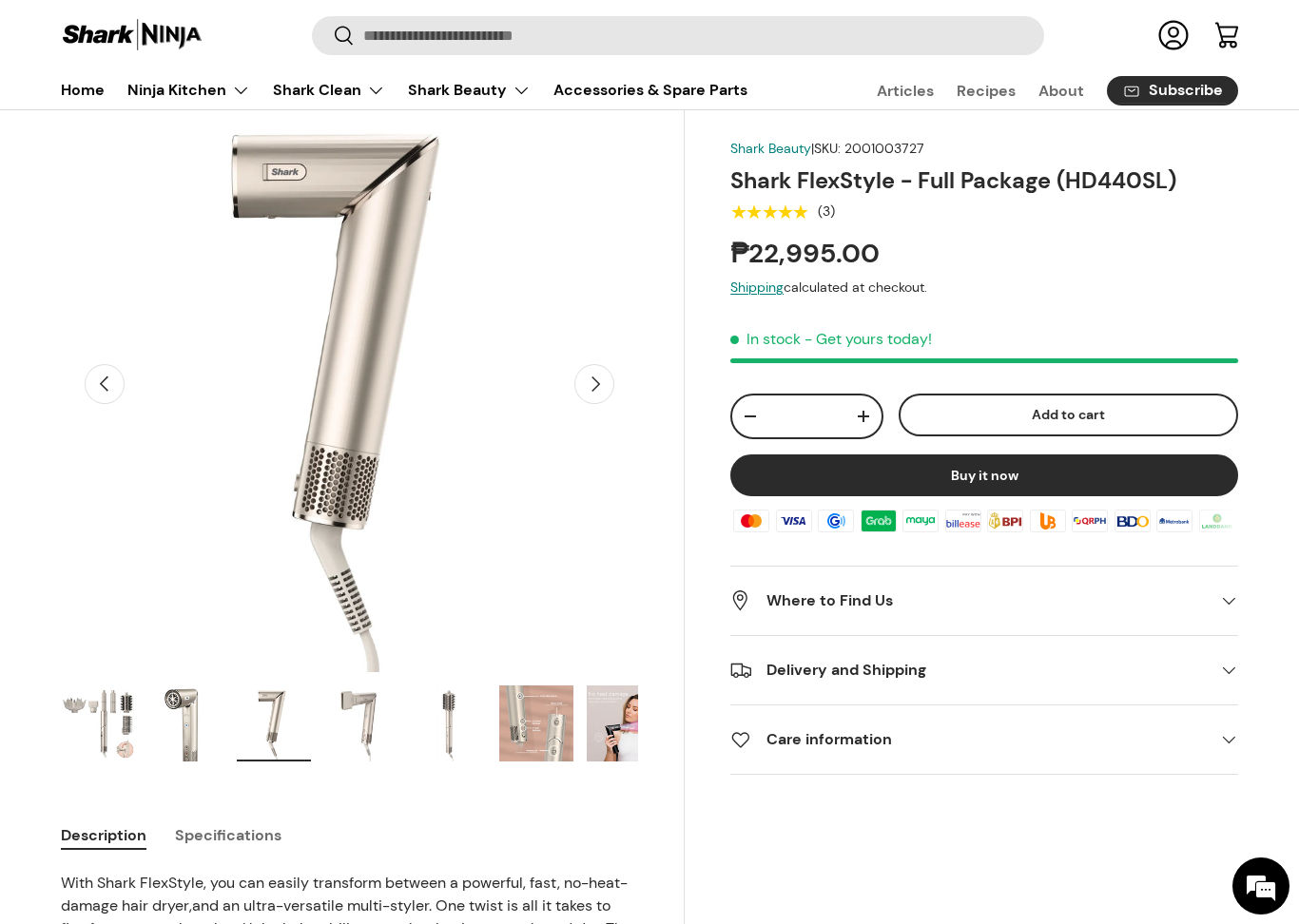 click at bounding box center [361, 723] 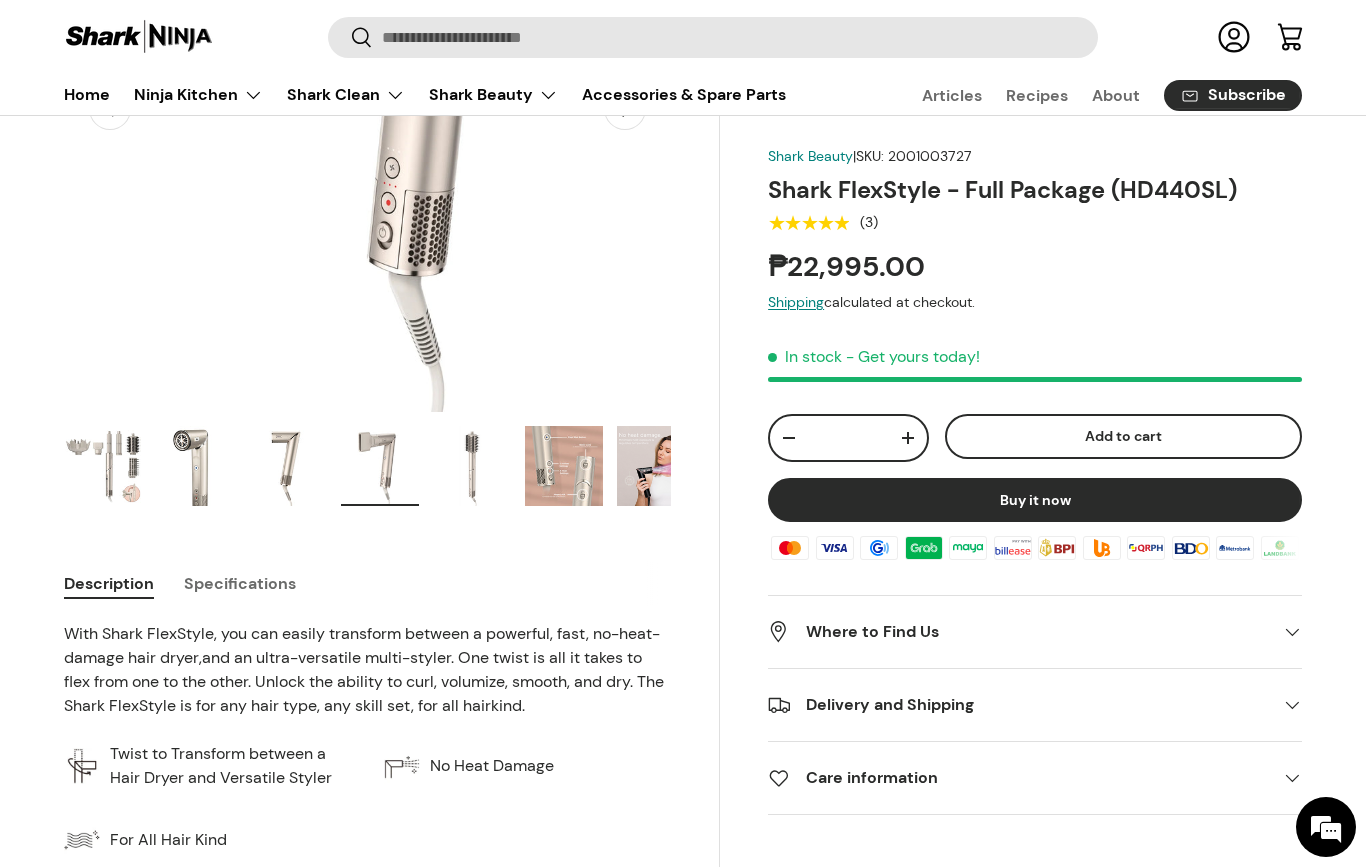 scroll, scrollTop: 402, scrollLeft: 0, axis: vertical 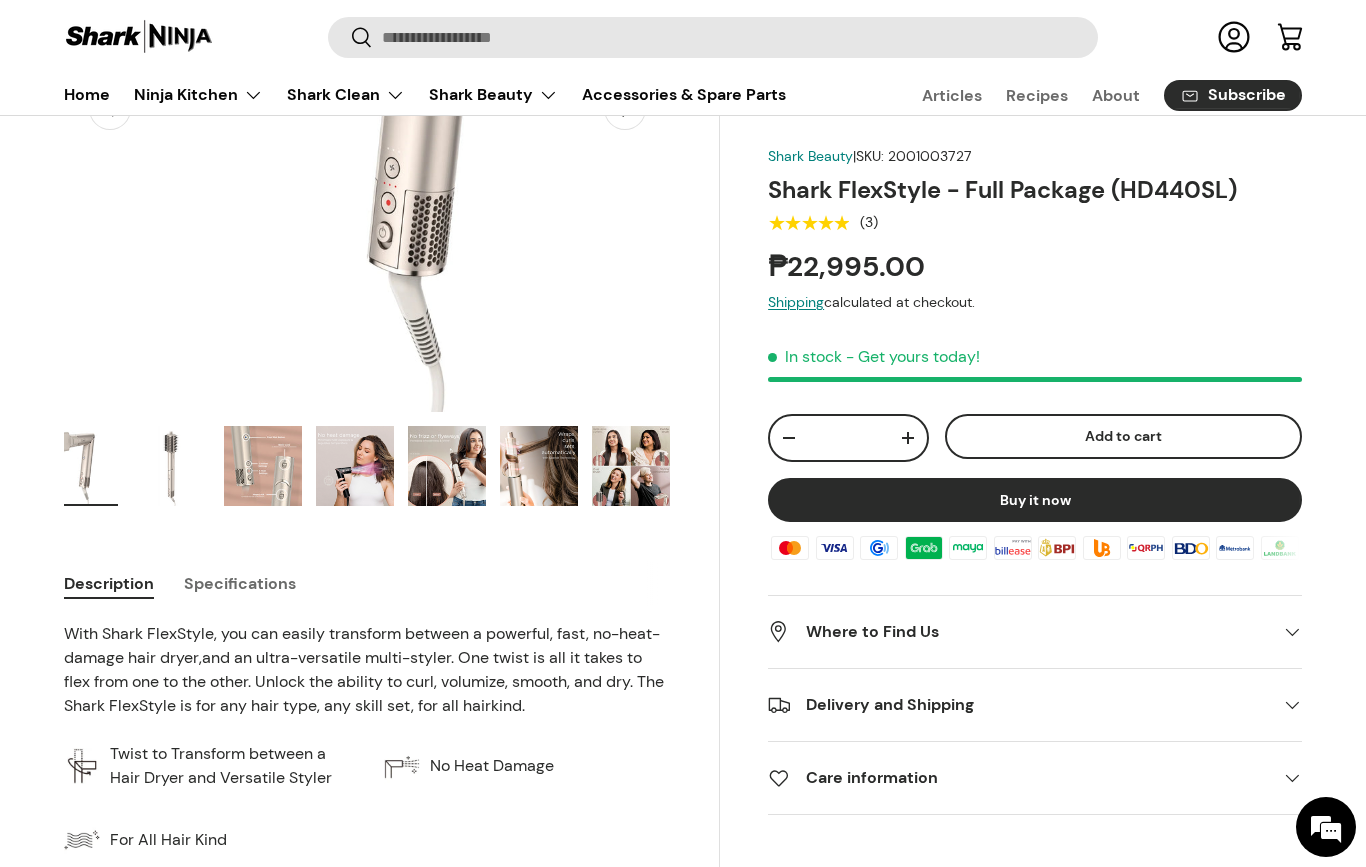 click at bounding box center (447, 466) 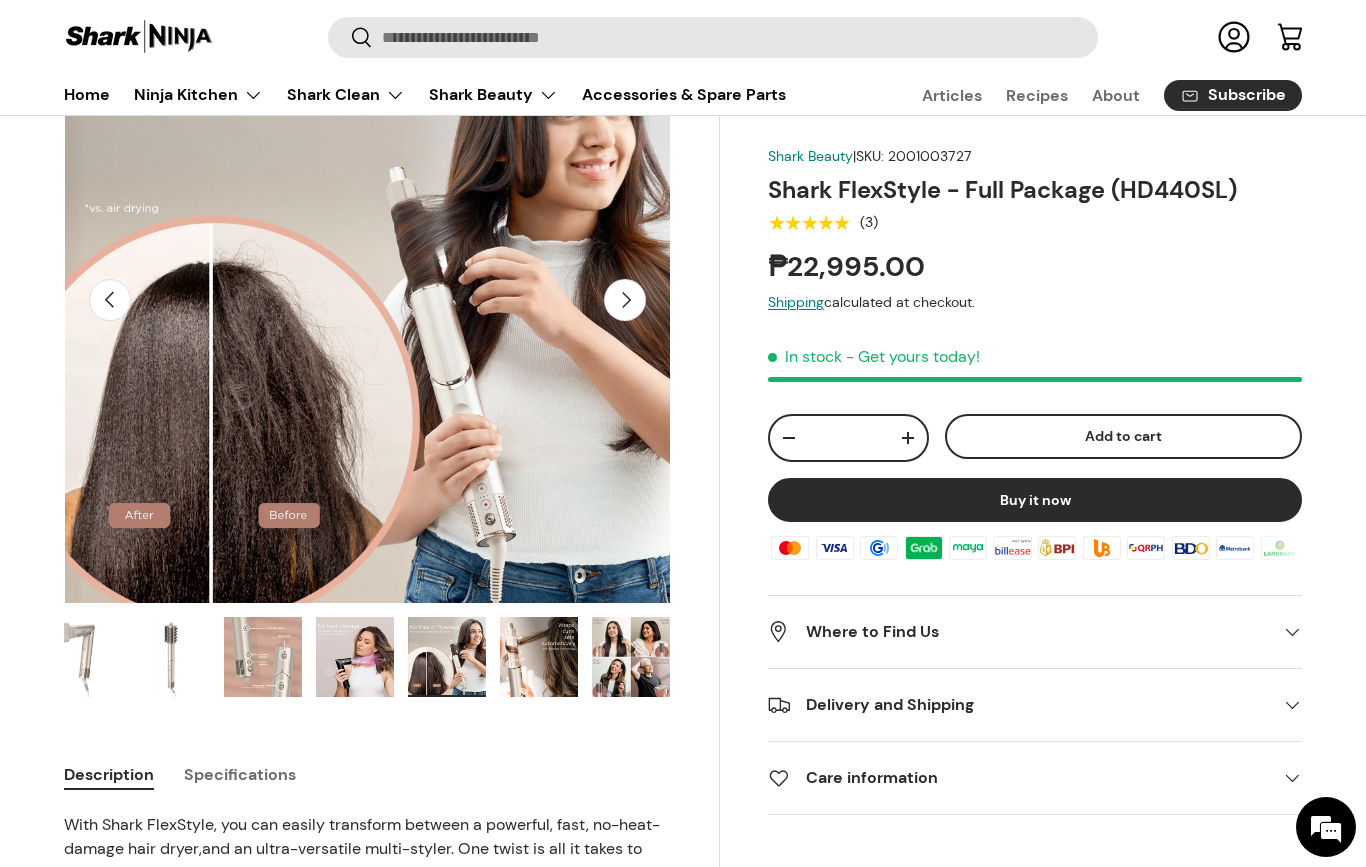 scroll 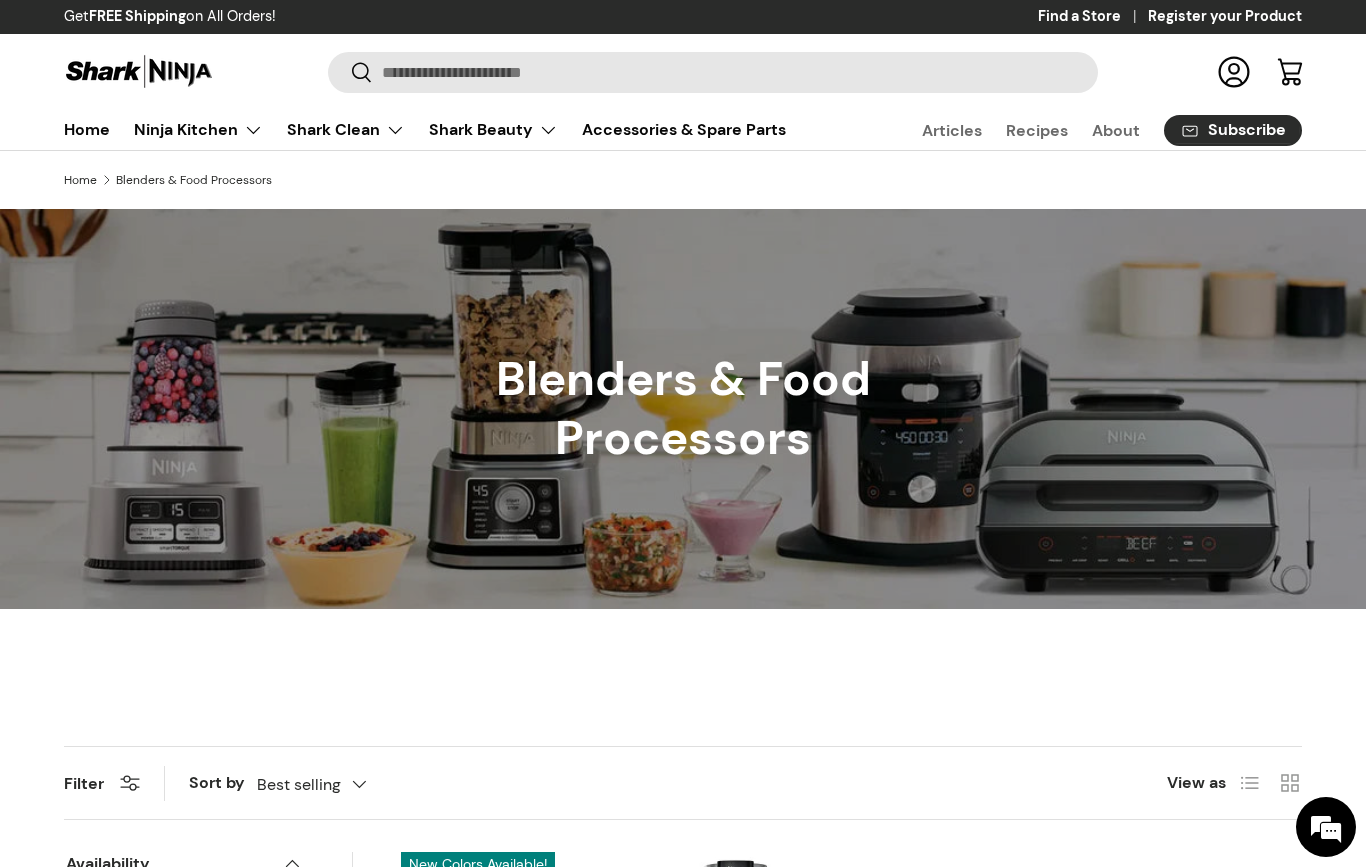 click at bounding box center (683, 409) 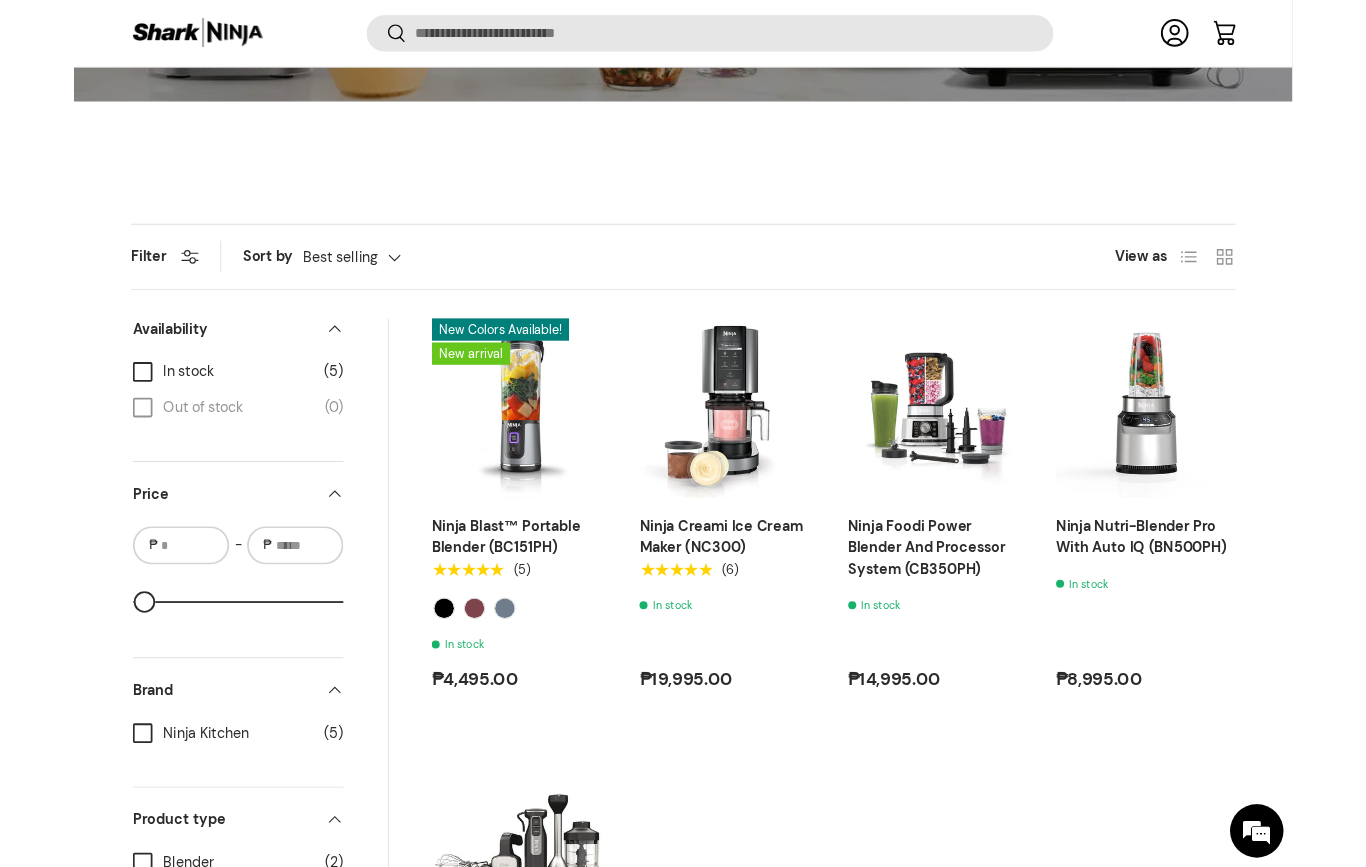 scroll, scrollTop: 493, scrollLeft: 0, axis: vertical 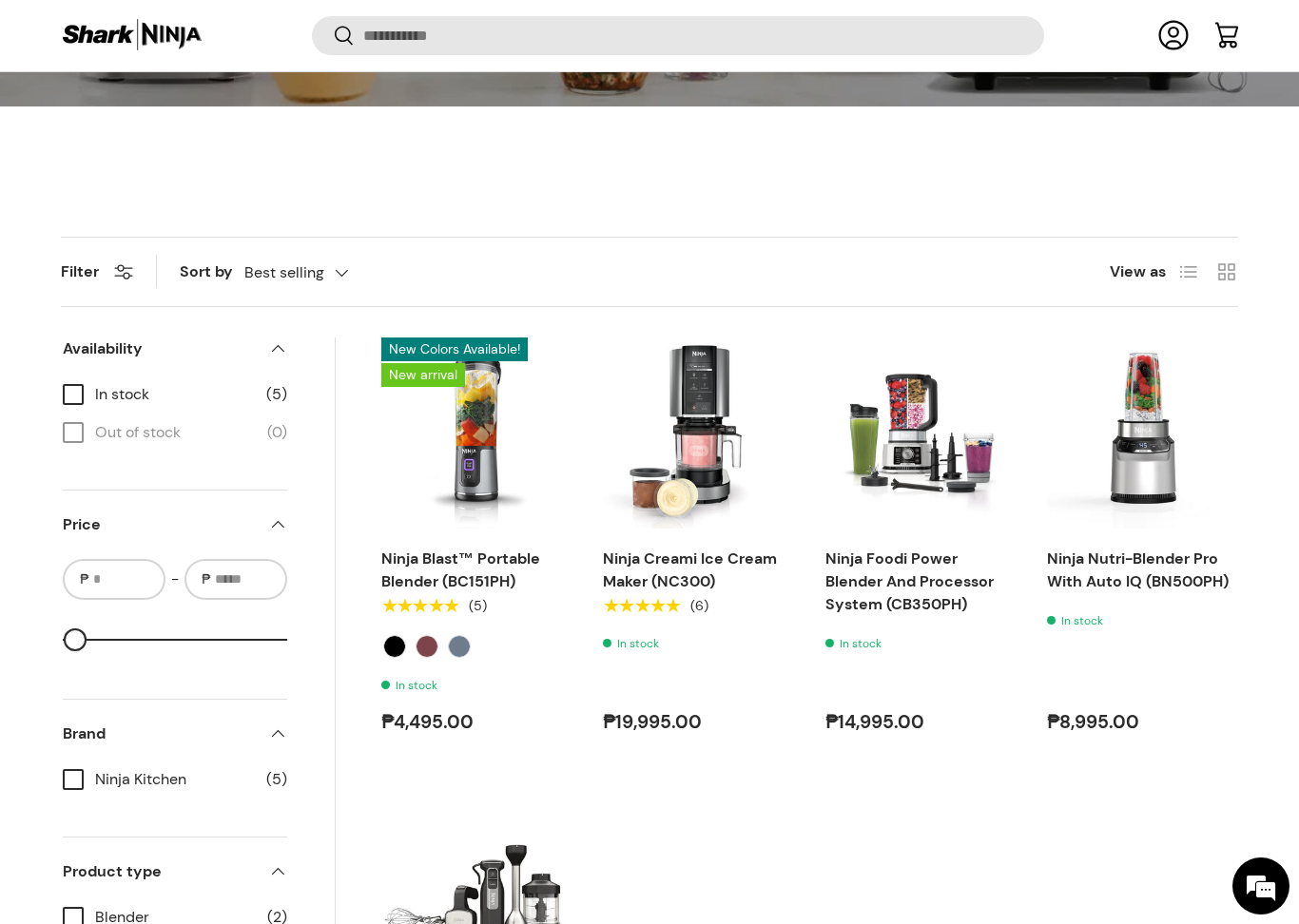 click at bounding box center [1142, 433] 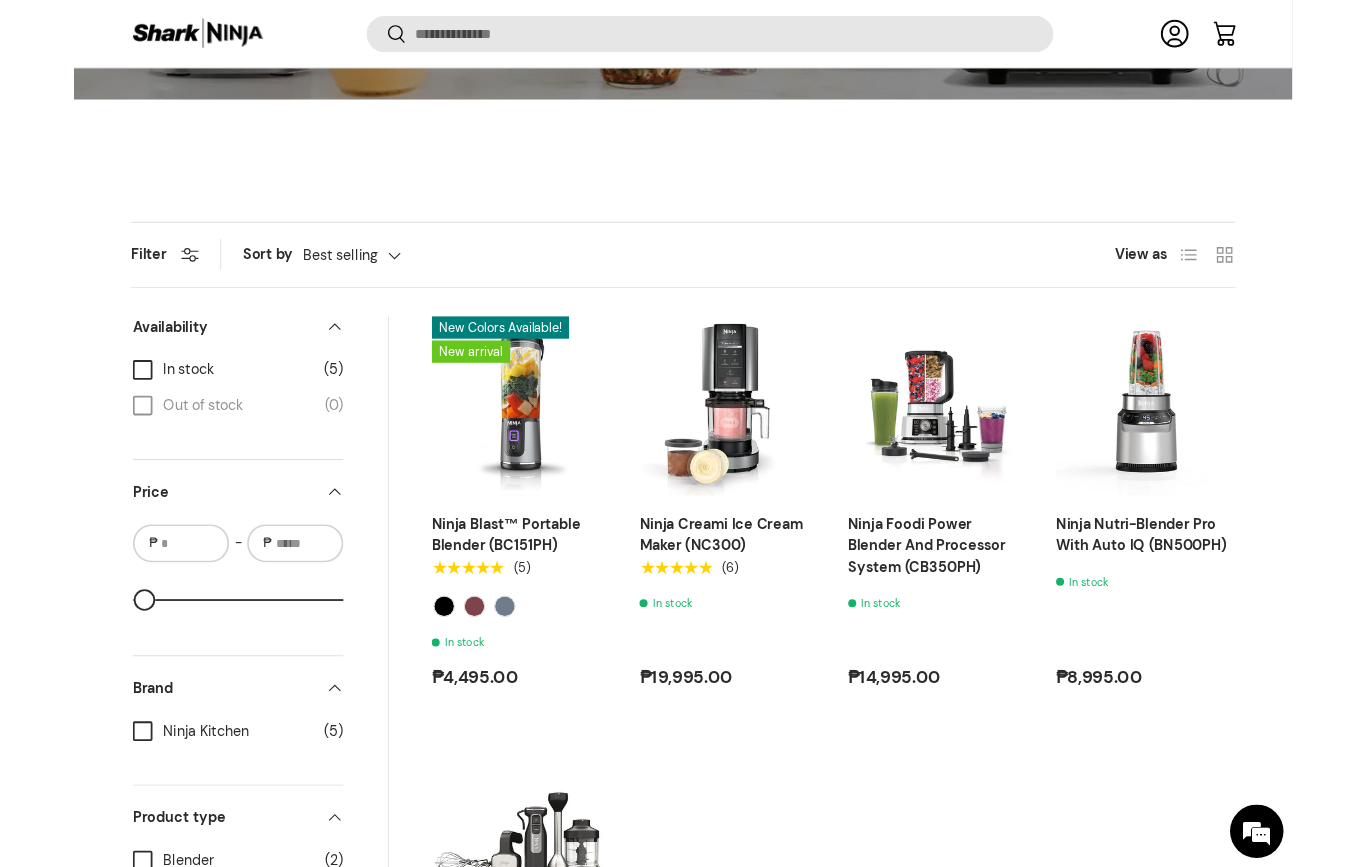 scroll, scrollTop: 0, scrollLeft: 0, axis: both 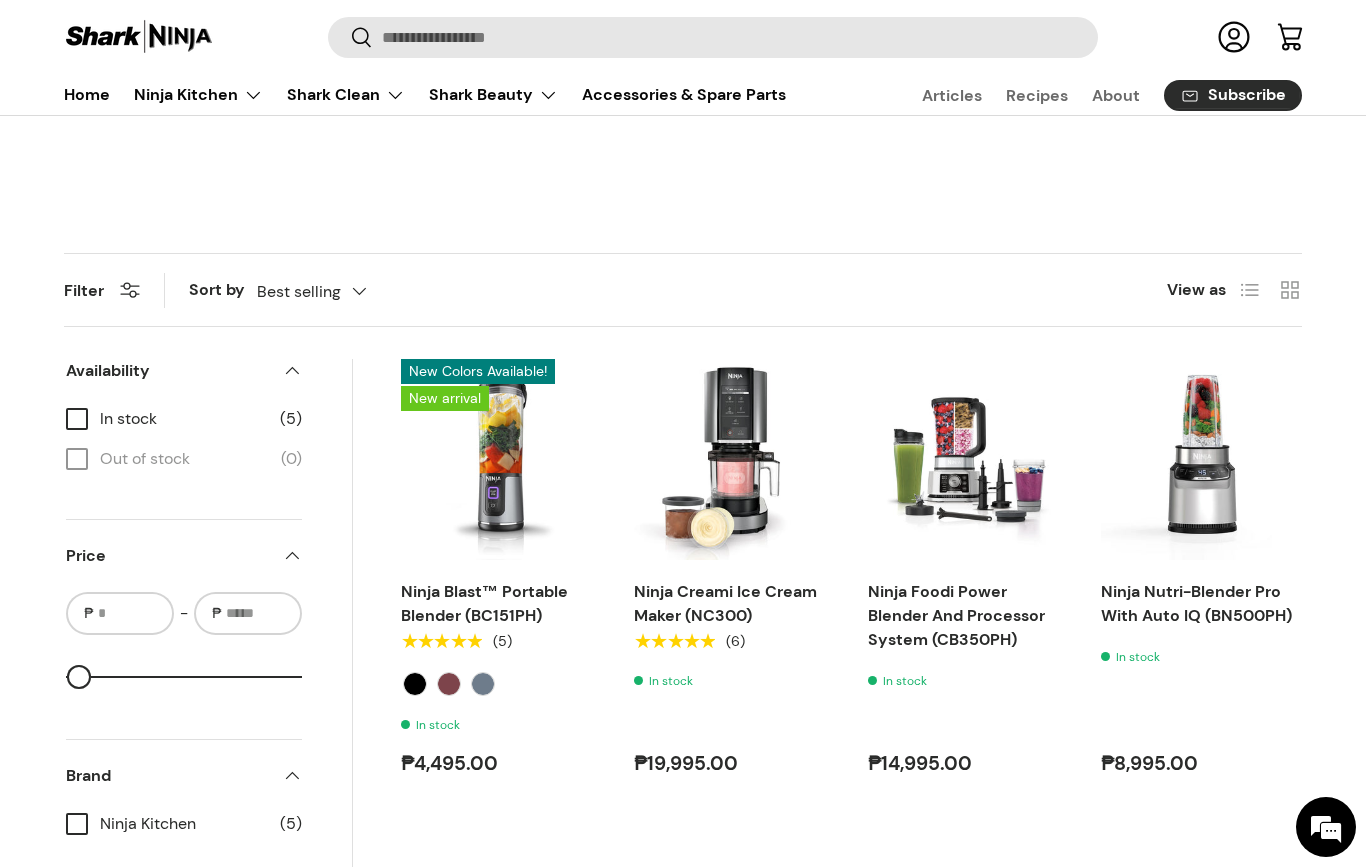 click at bounding box center [501, 459] 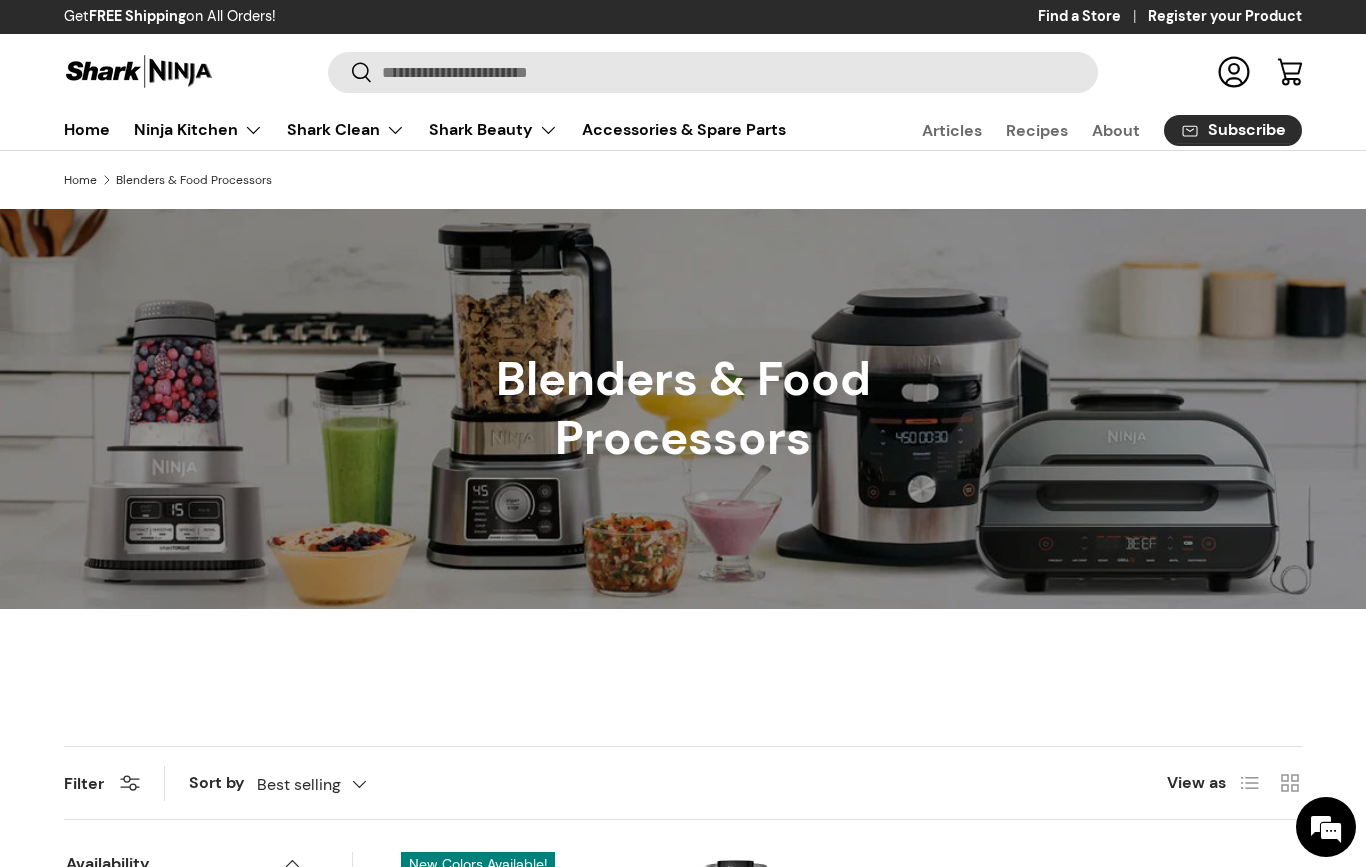 scroll, scrollTop: 493, scrollLeft: 0, axis: vertical 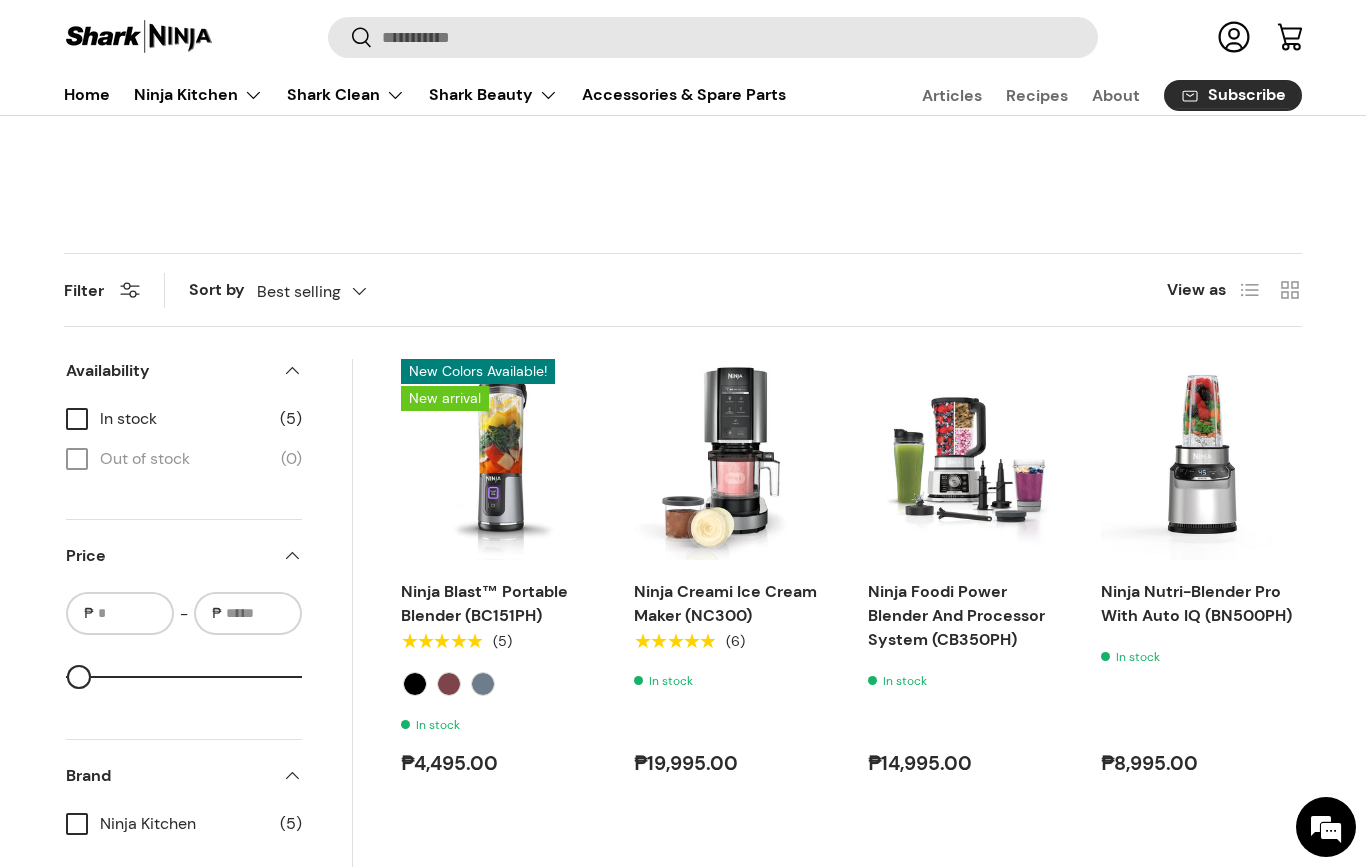 click at bounding box center [1201, 459] 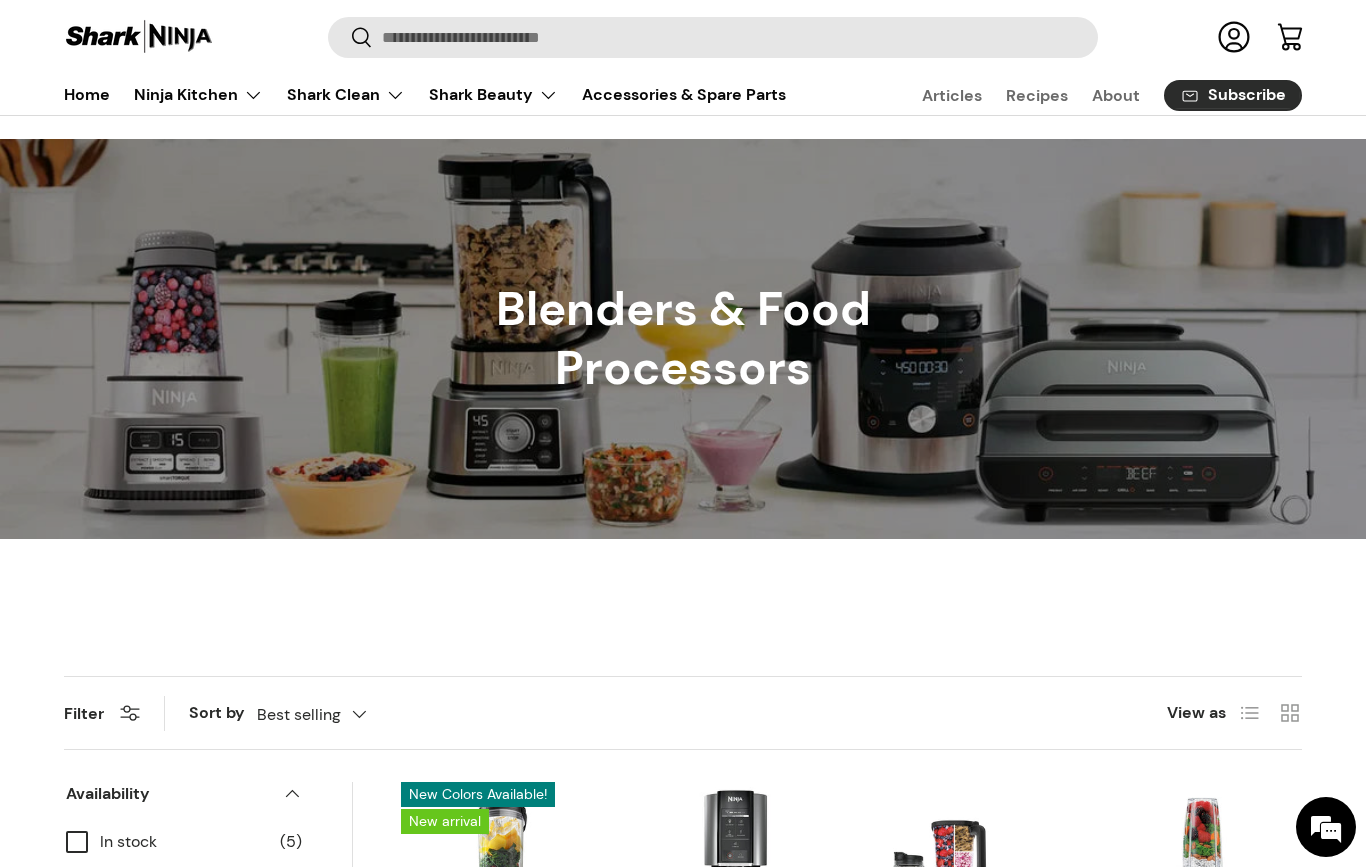 scroll, scrollTop: 0, scrollLeft: 0, axis: both 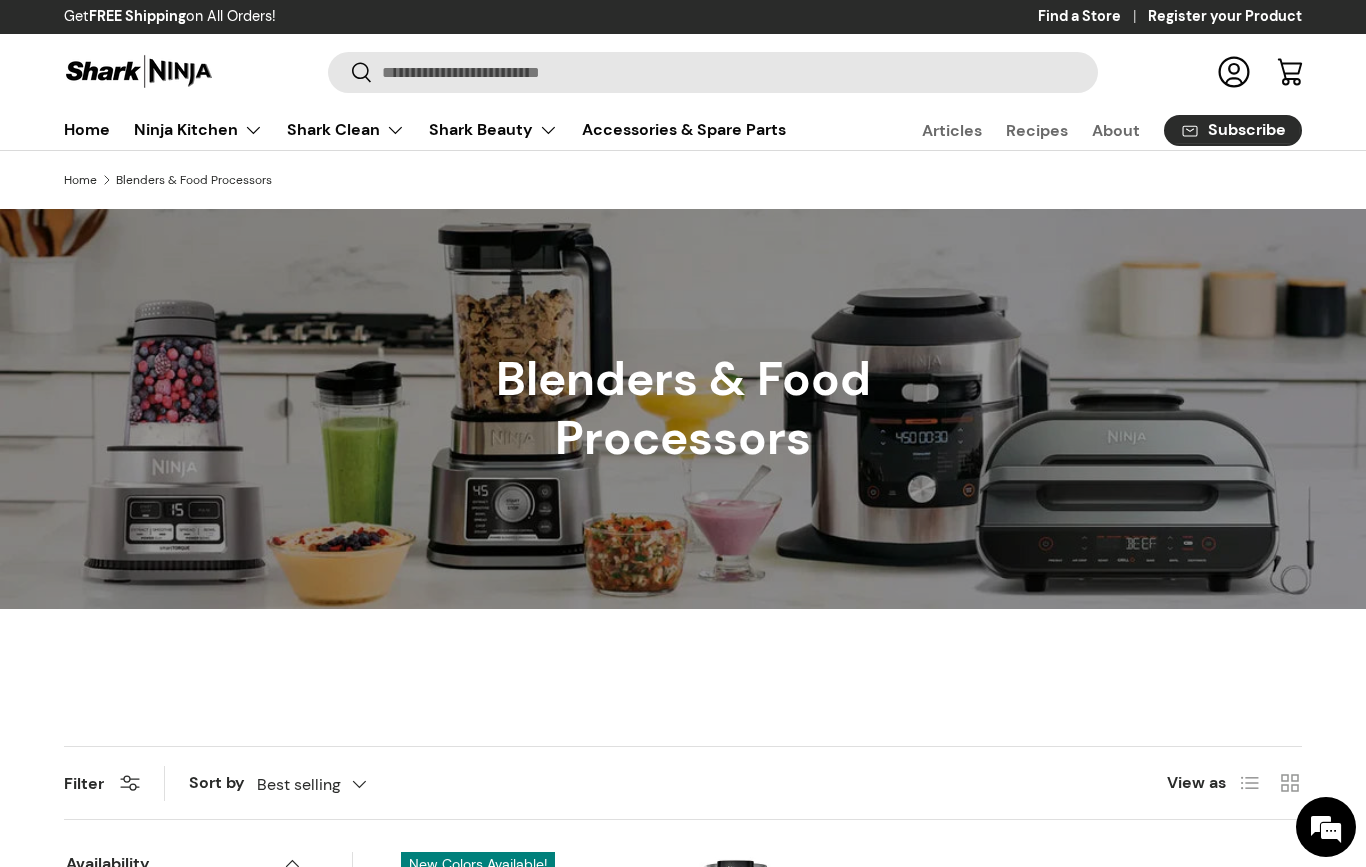 click on "Home" at bounding box center [87, 129] 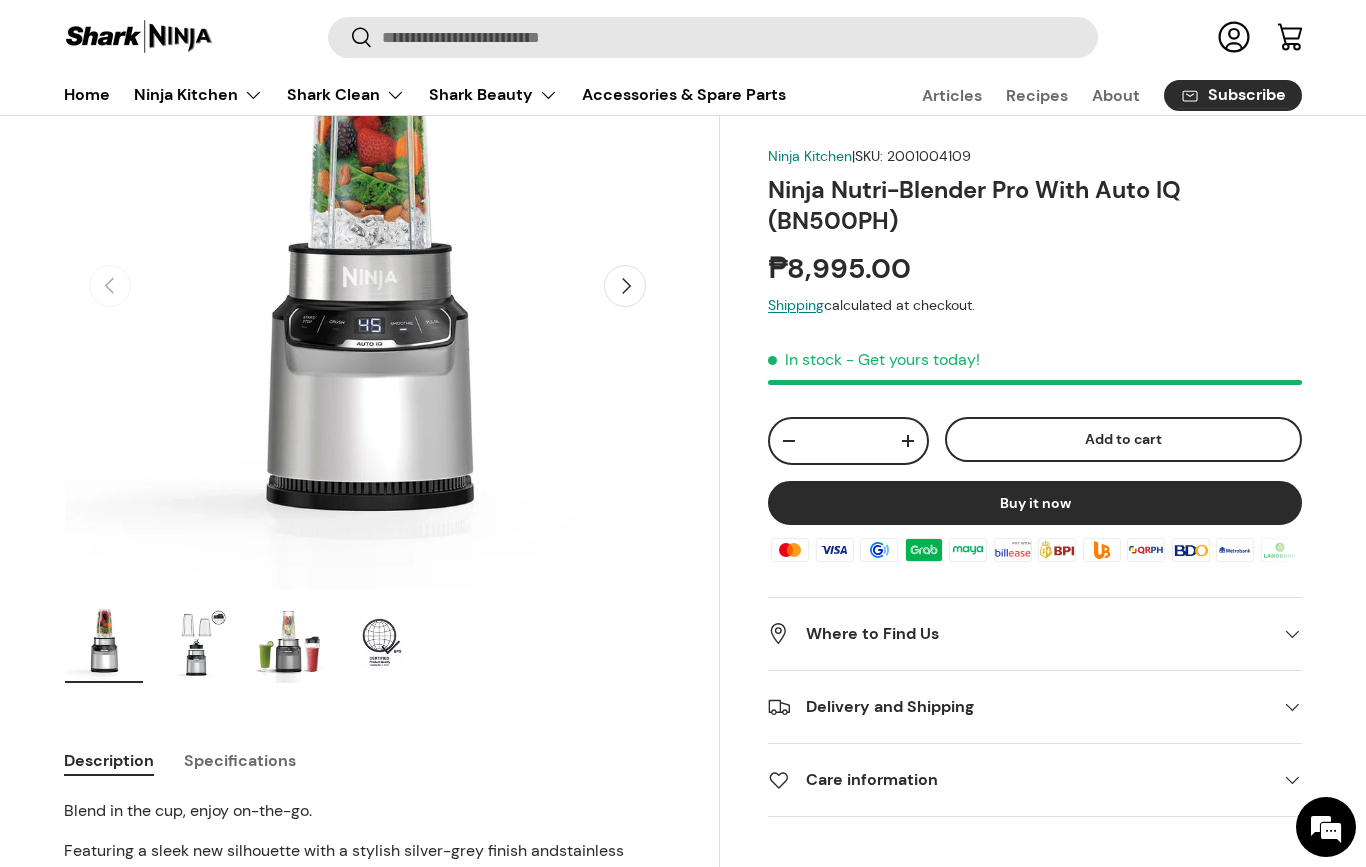 scroll, scrollTop: 223, scrollLeft: 0, axis: vertical 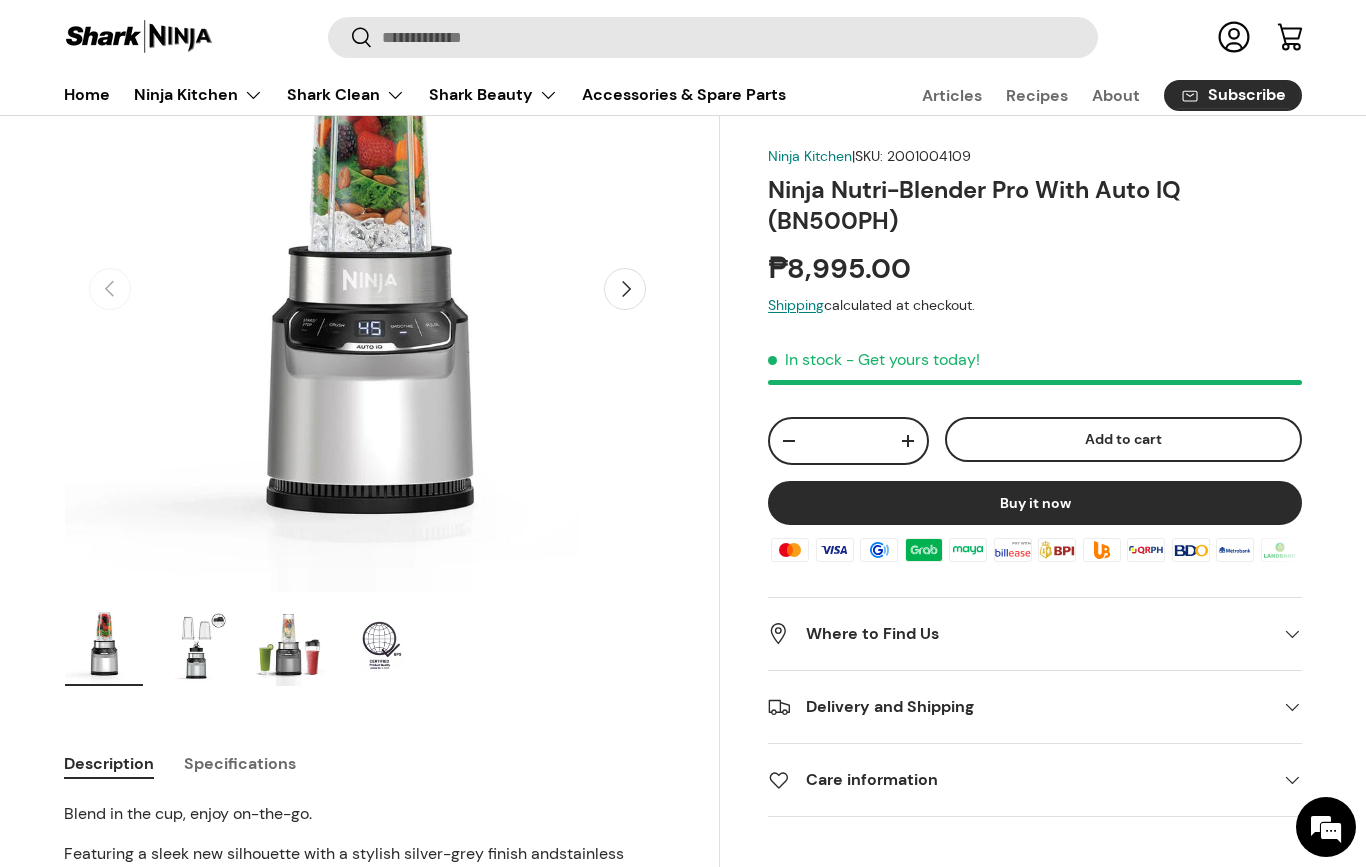 click at bounding box center [196, 646] 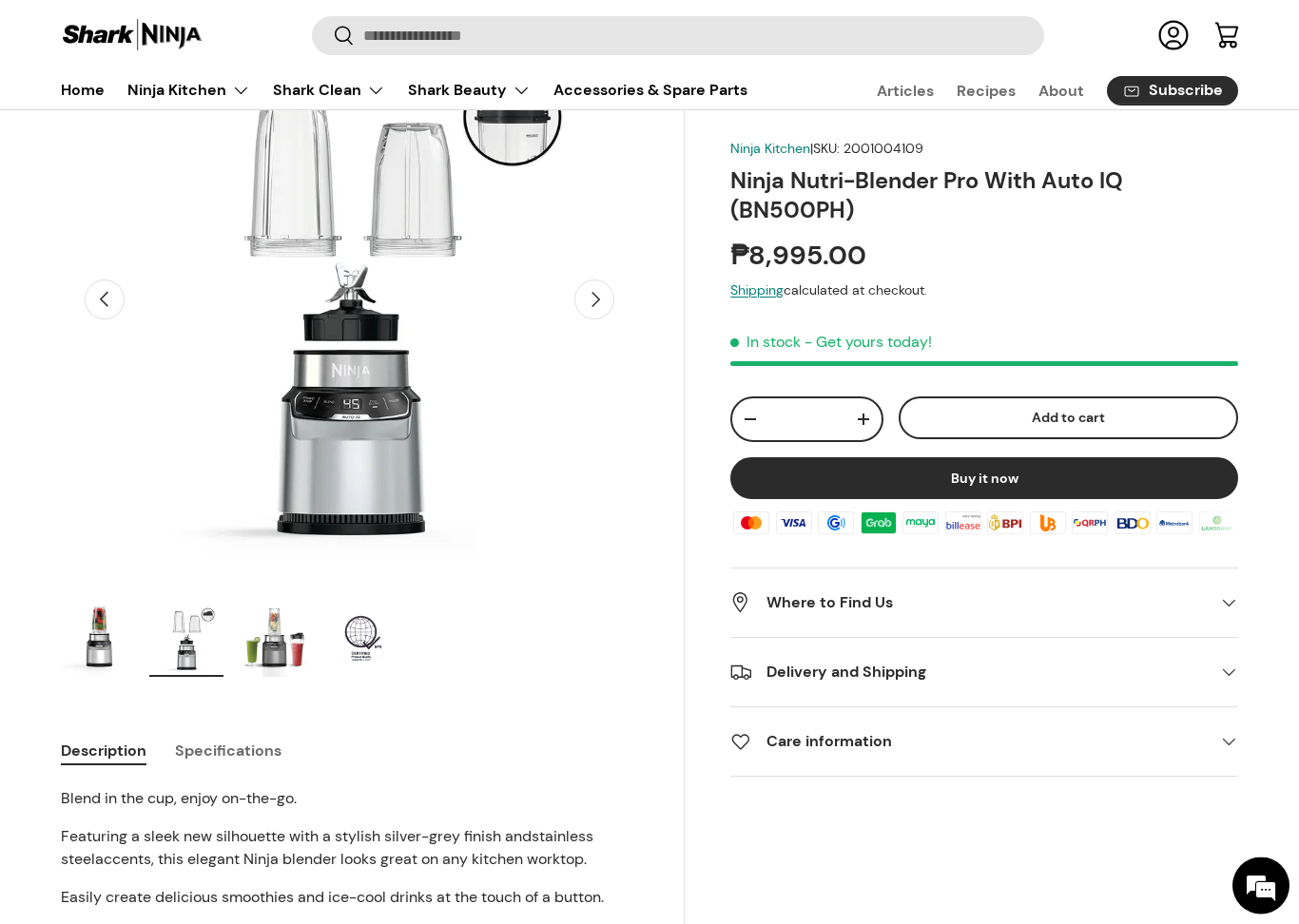 scroll, scrollTop: 188, scrollLeft: 0, axis: vertical 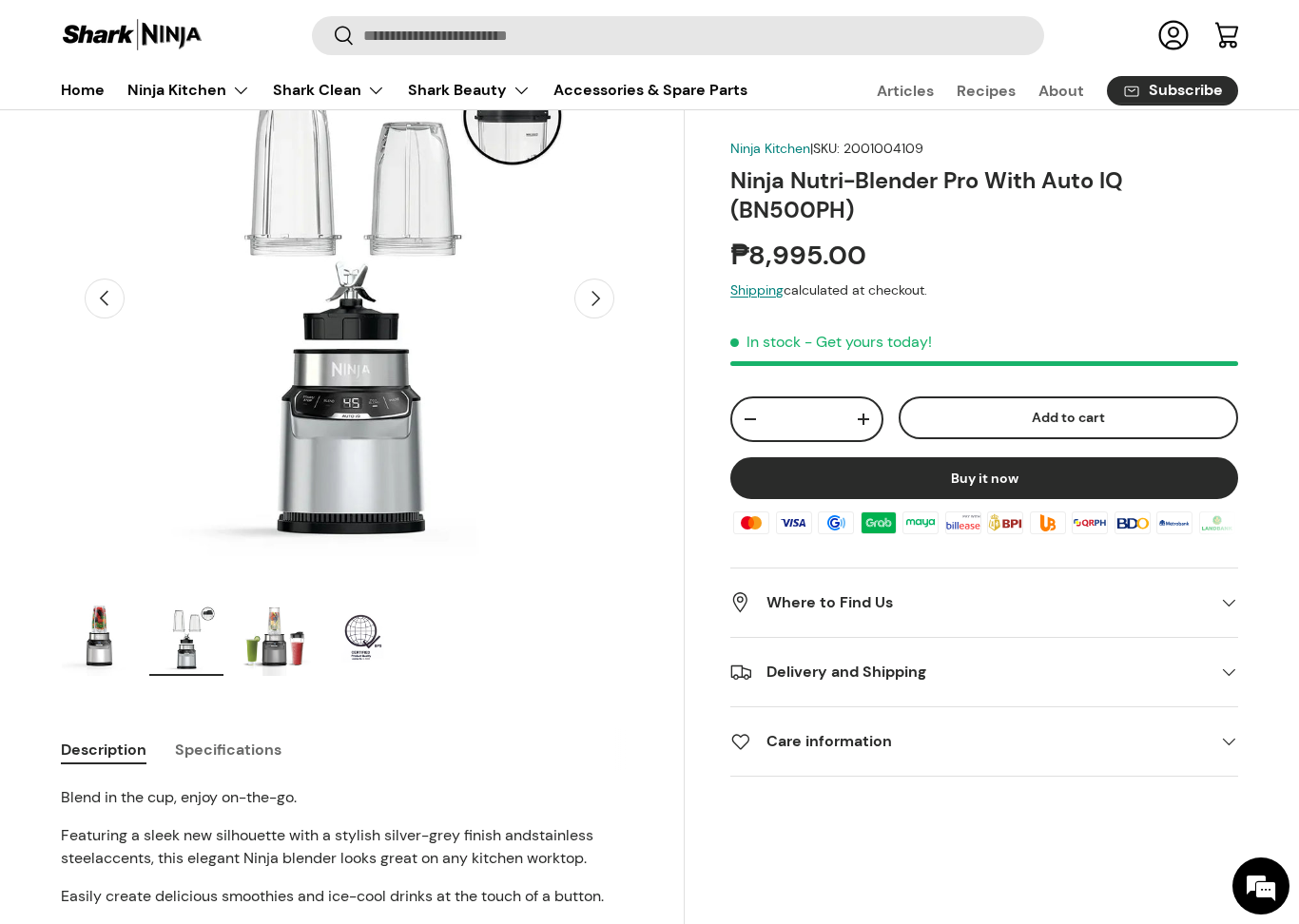 click at bounding box center (274, 638) 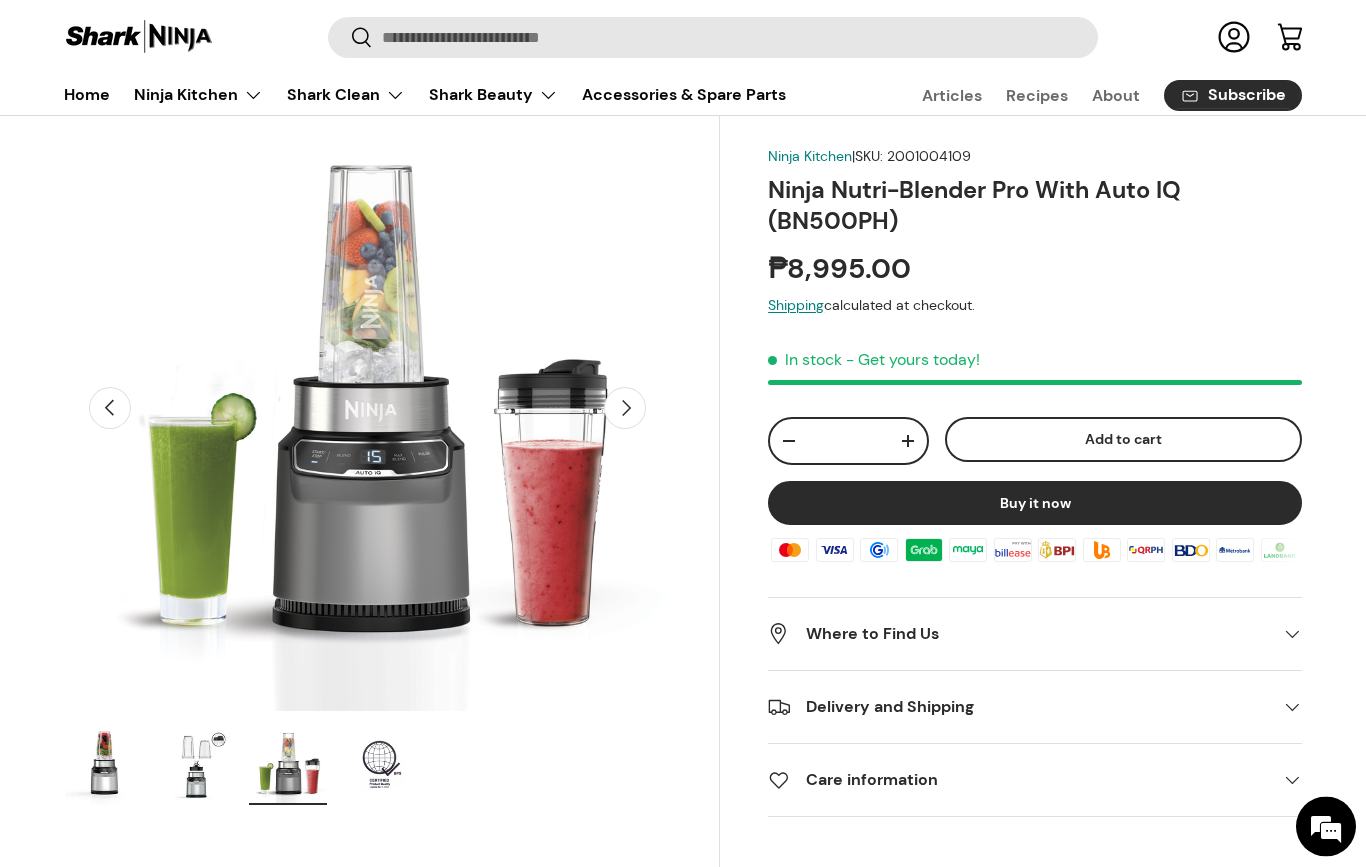 scroll, scrollTop: 104, scrollLeft: 0, axis: vertical 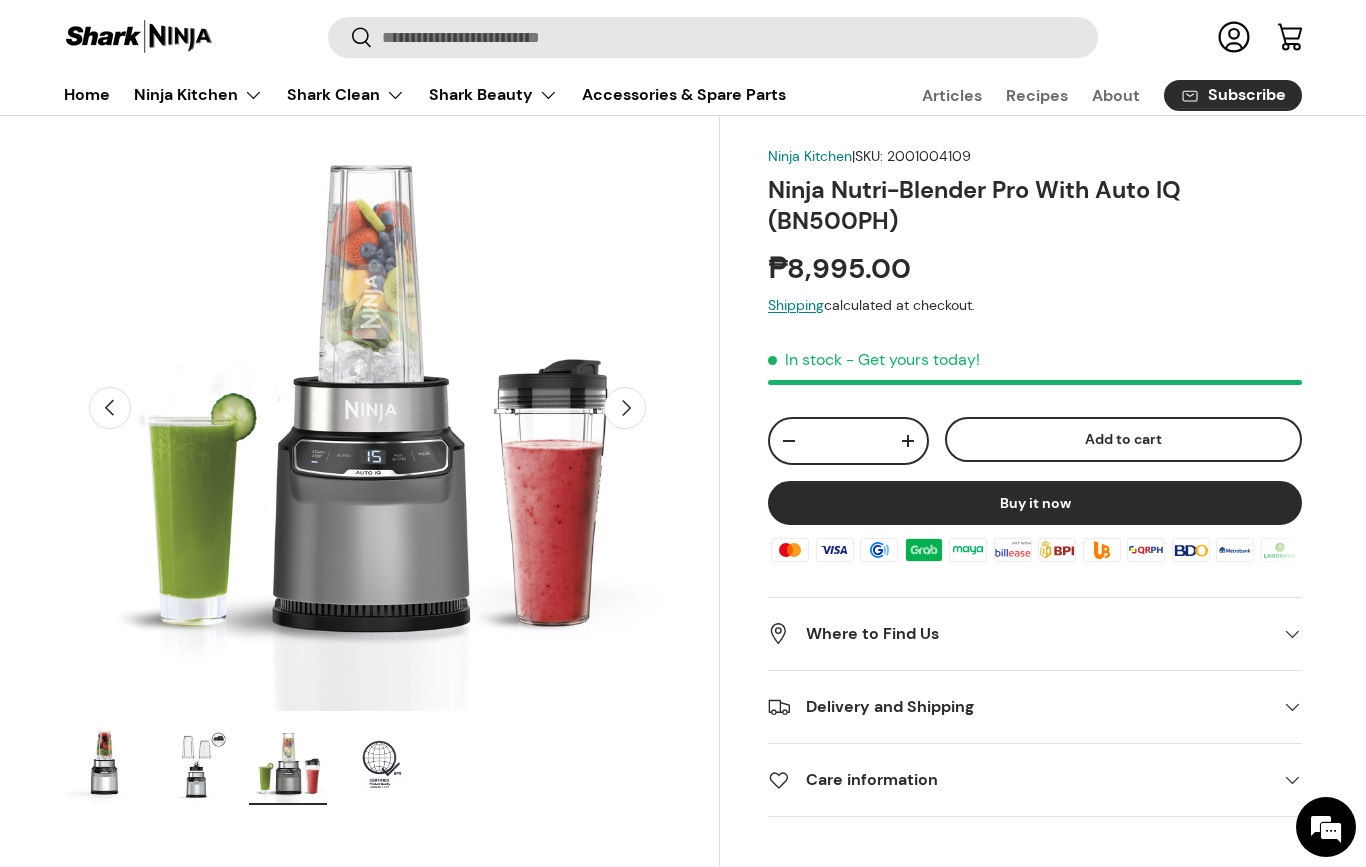 click at bounding box center [104, 765] 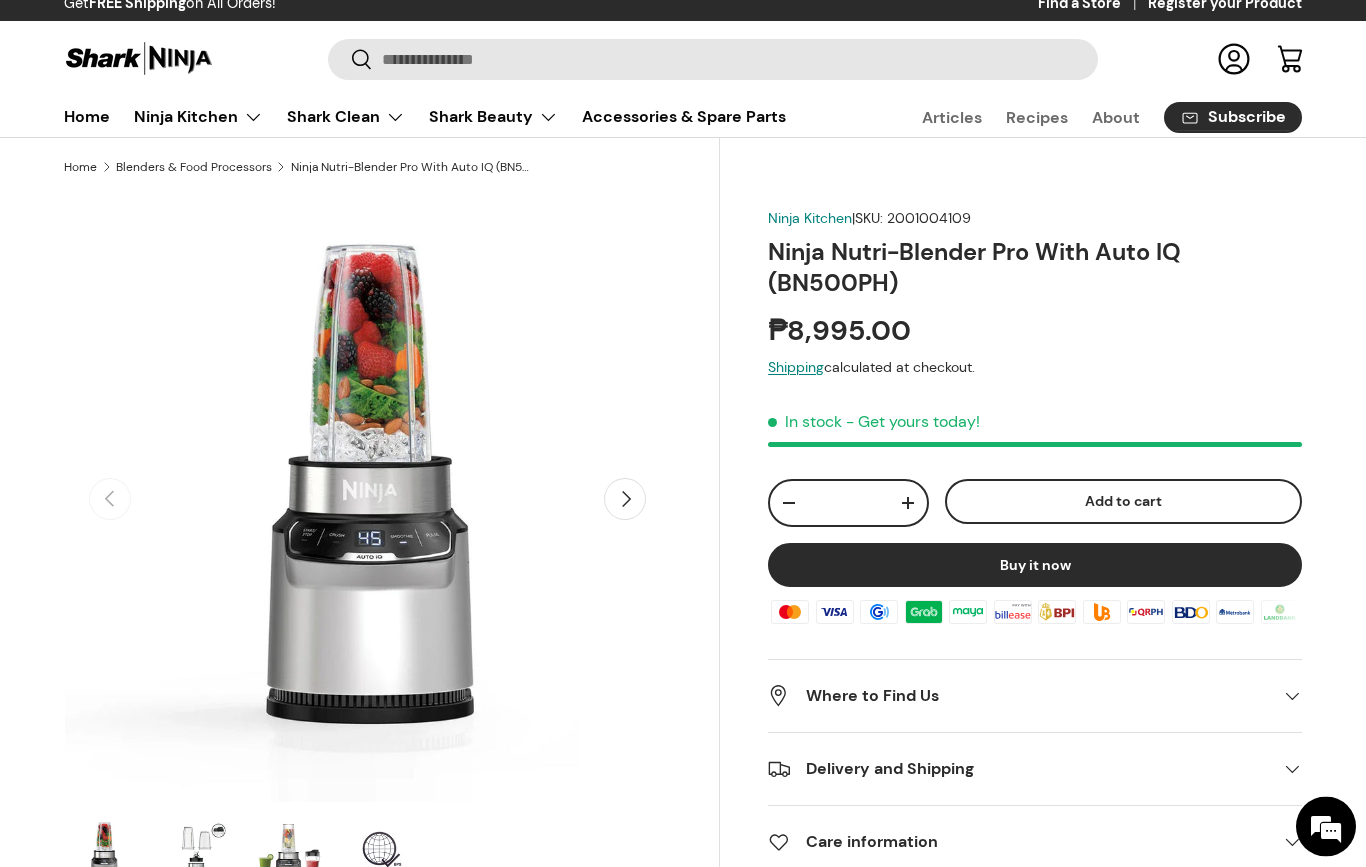 scroll, scrollTop: 0, scrollLeft: 0, axis: both 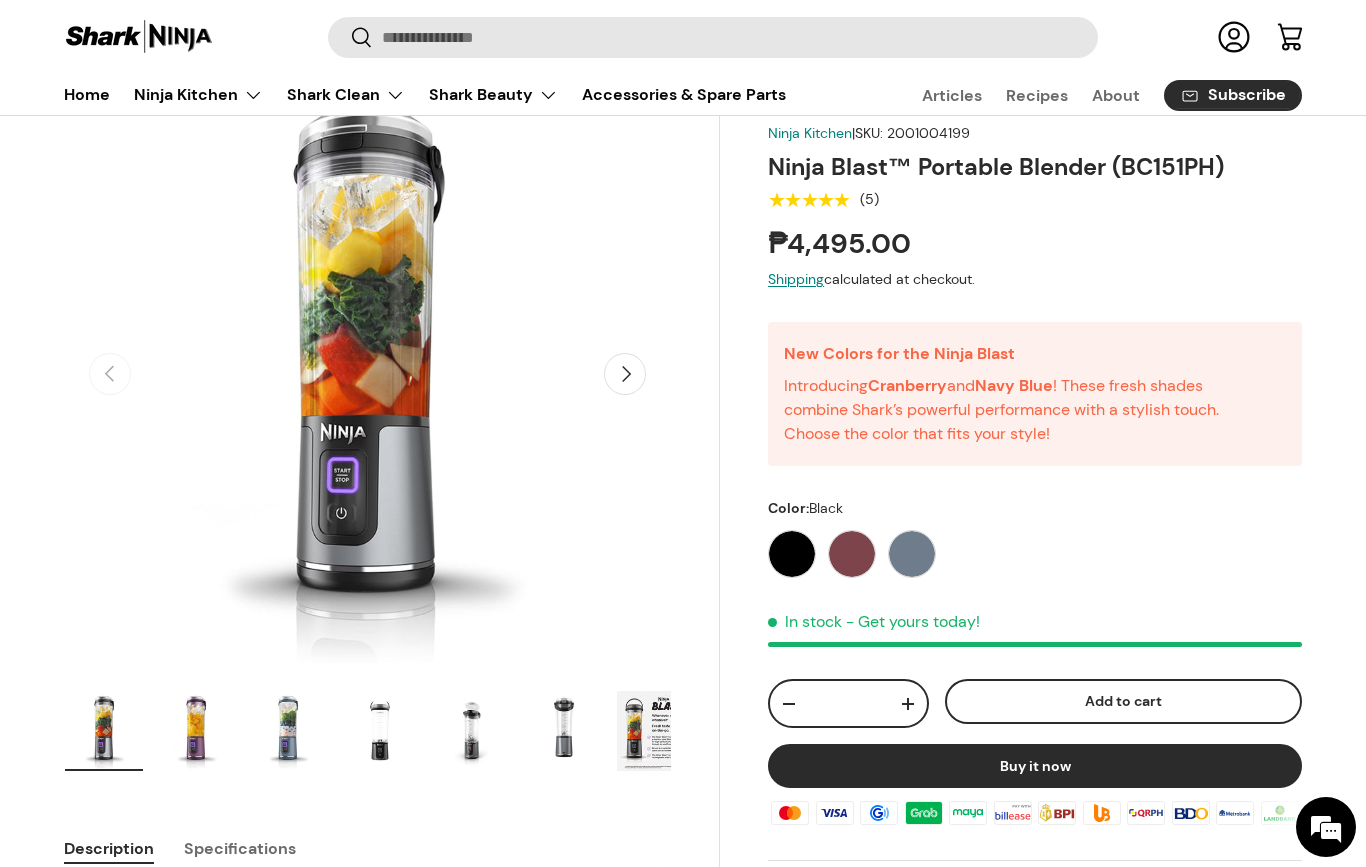 click at bounding box center (196, 731) 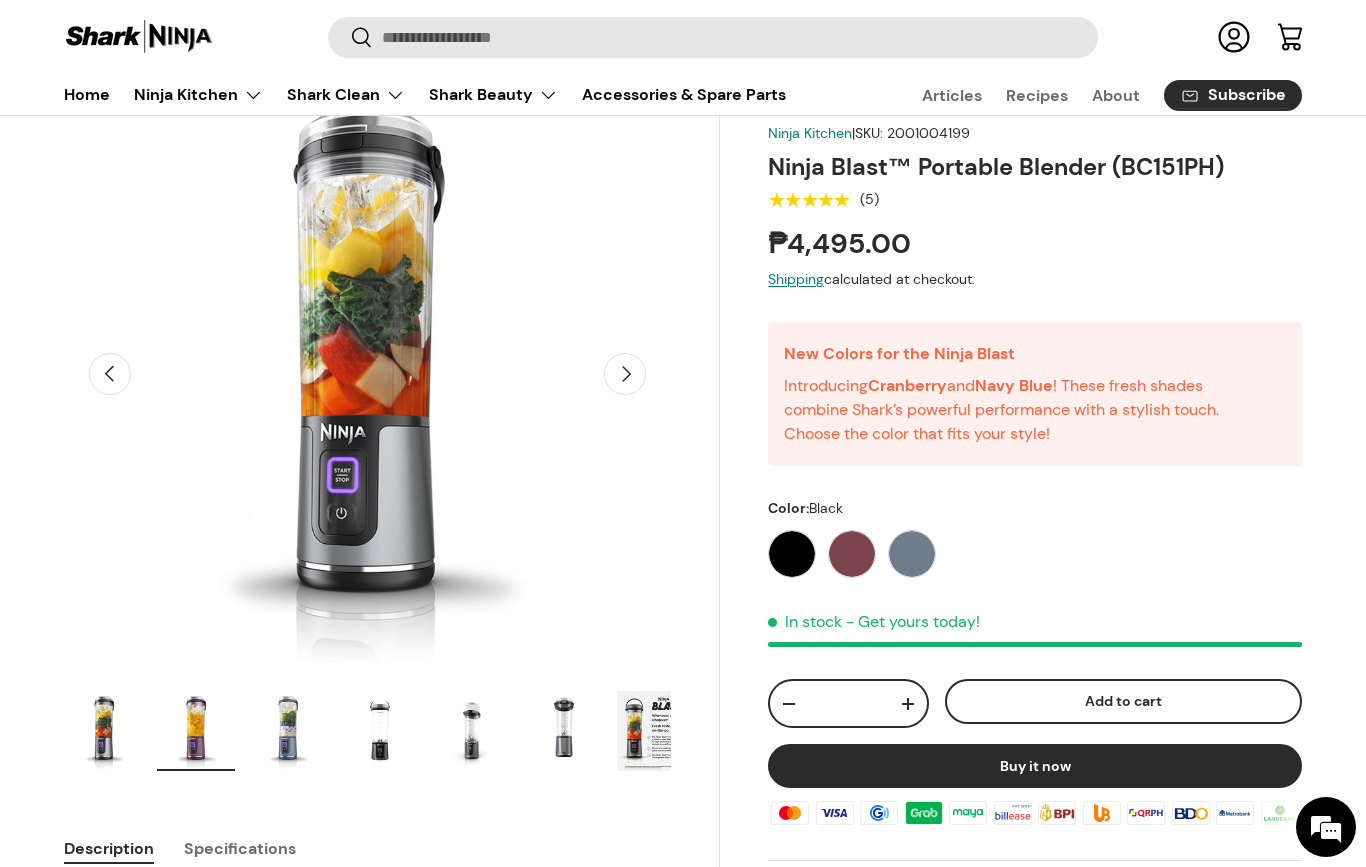 scroll, scrollTop: 0, scrollLeft: 617, axis: horizontal 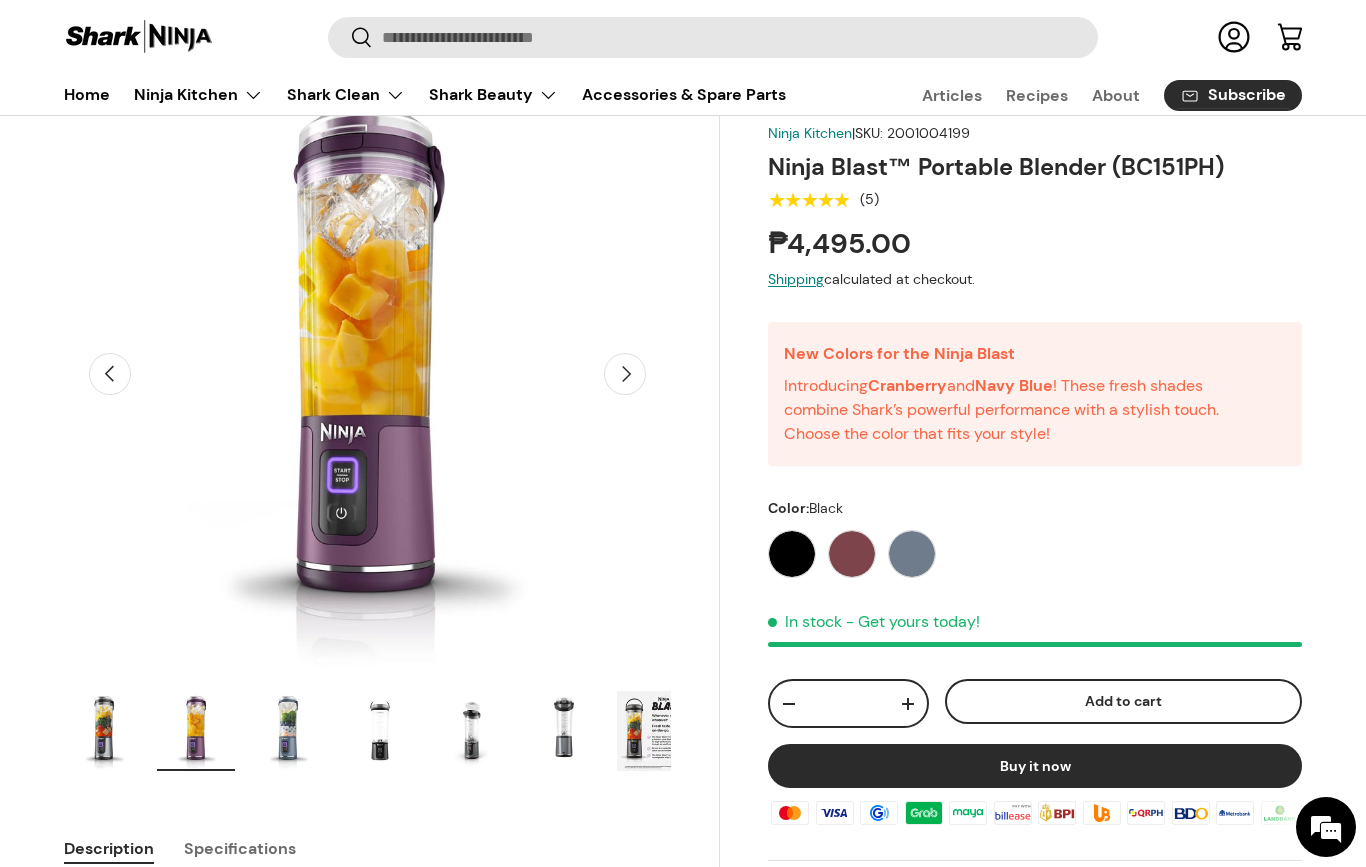 click at bounding box center (288, 731) 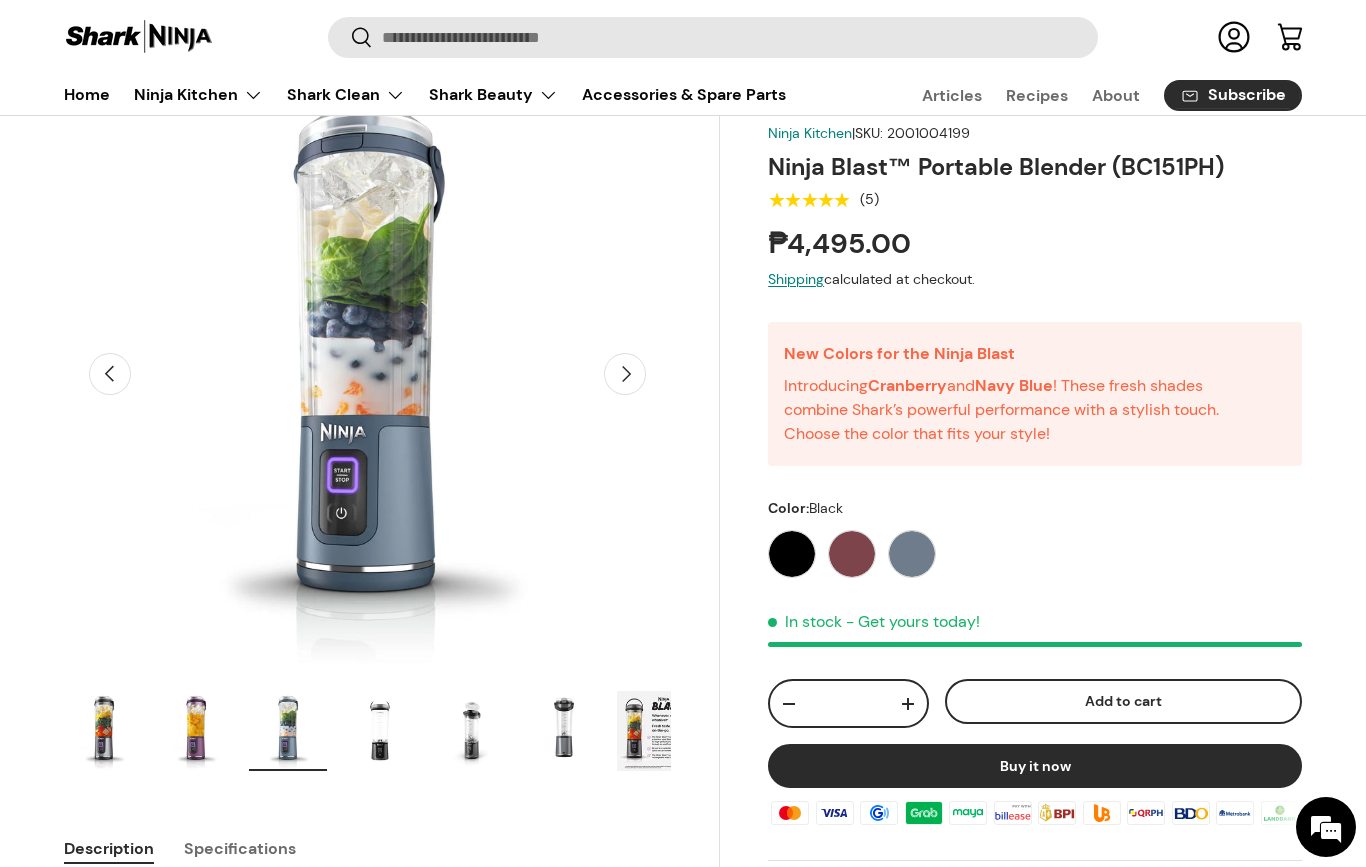 click at bounding box center [380, 731] 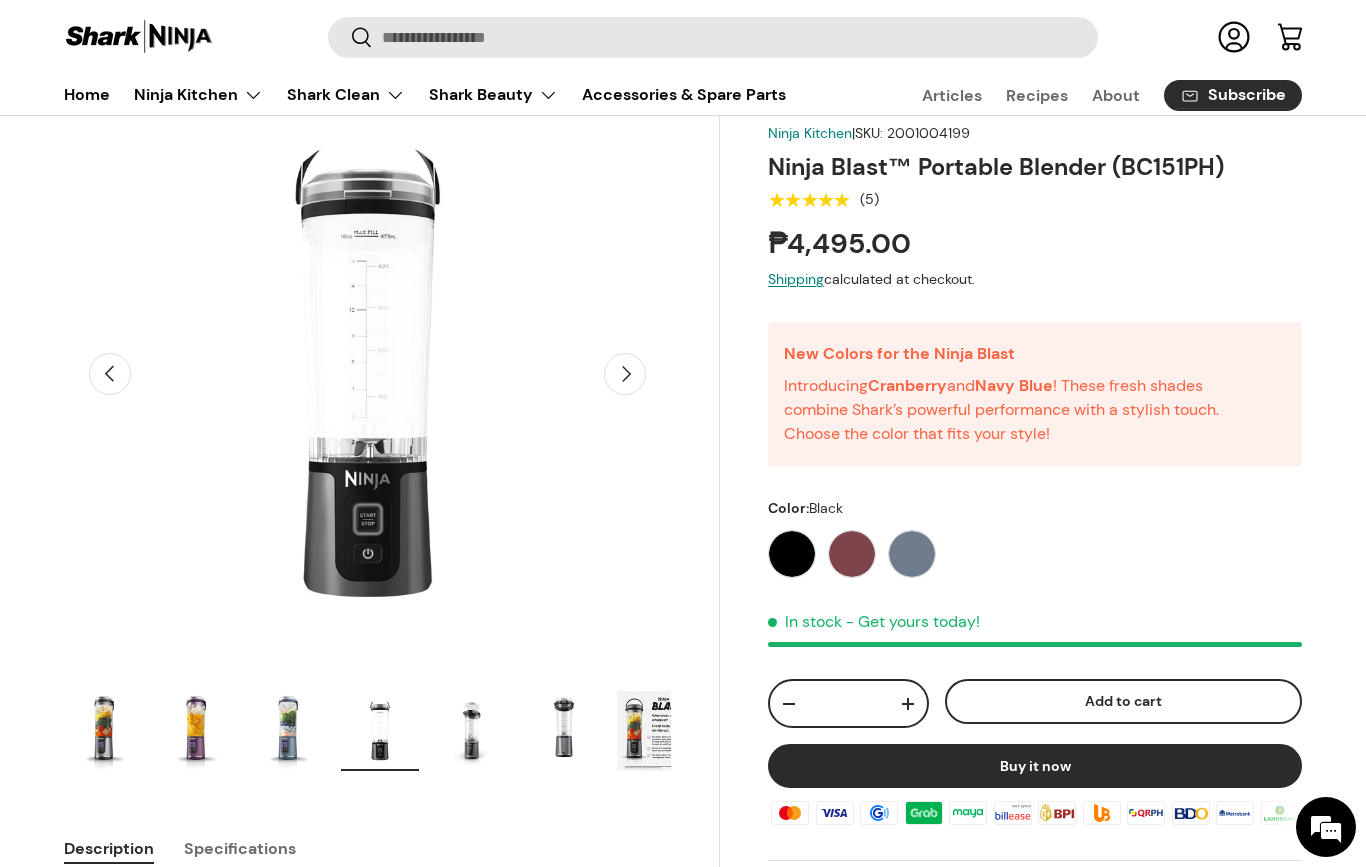 click at bounding box center (104, 731) 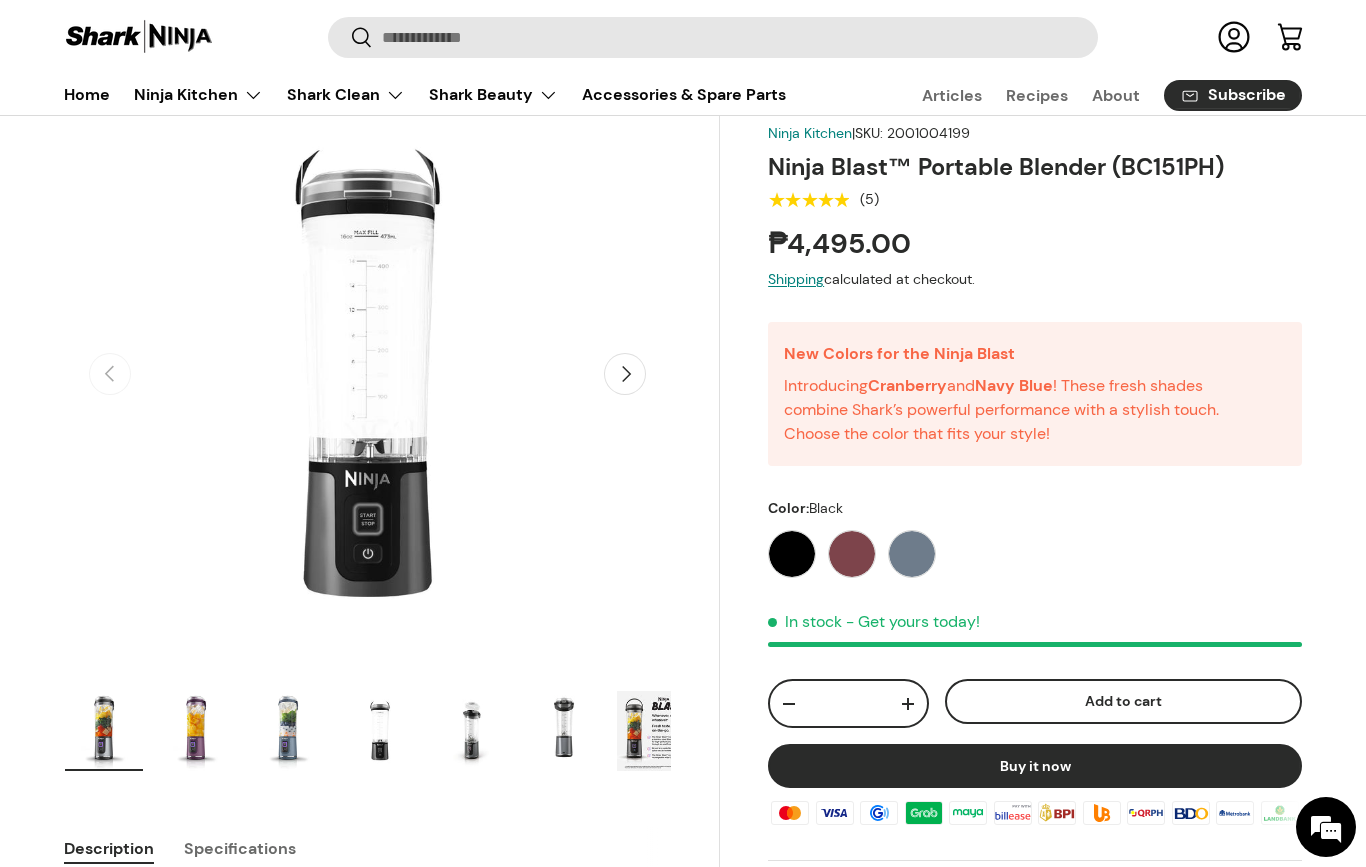 scroll, scrollTop: 0, scrollLeft: 0, axis: both 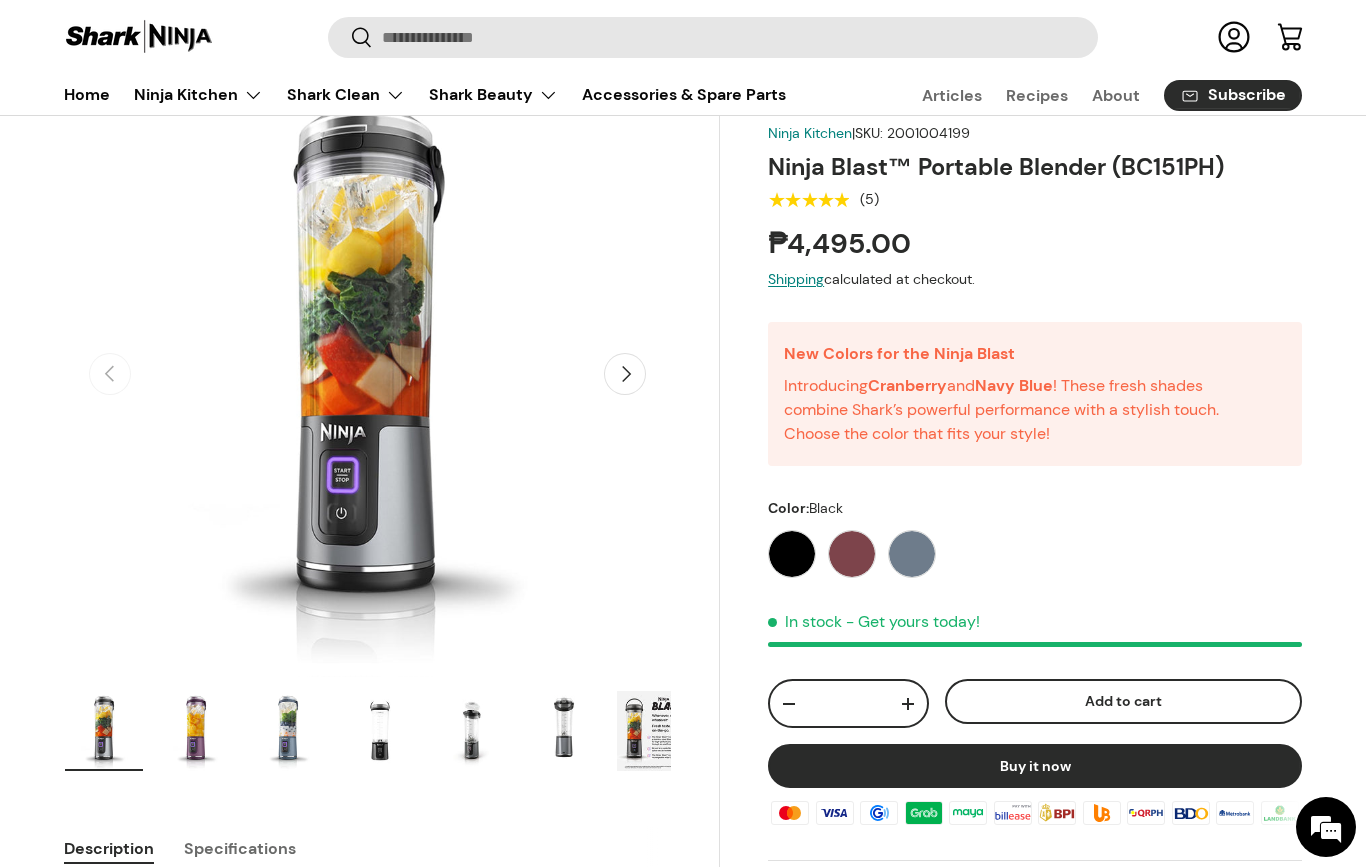 click at bounding box center (196, 731) 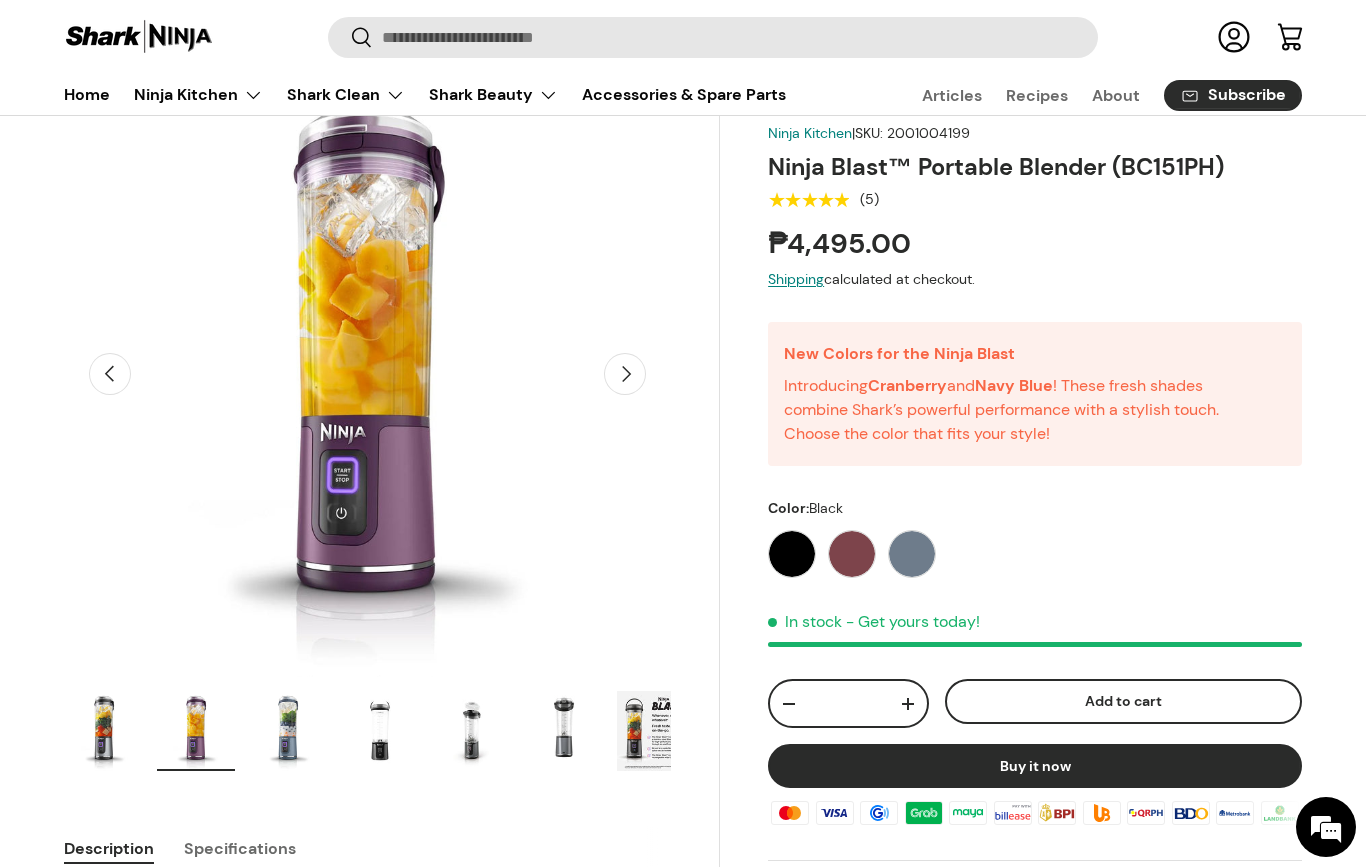 click at bounding box center [288, 731] 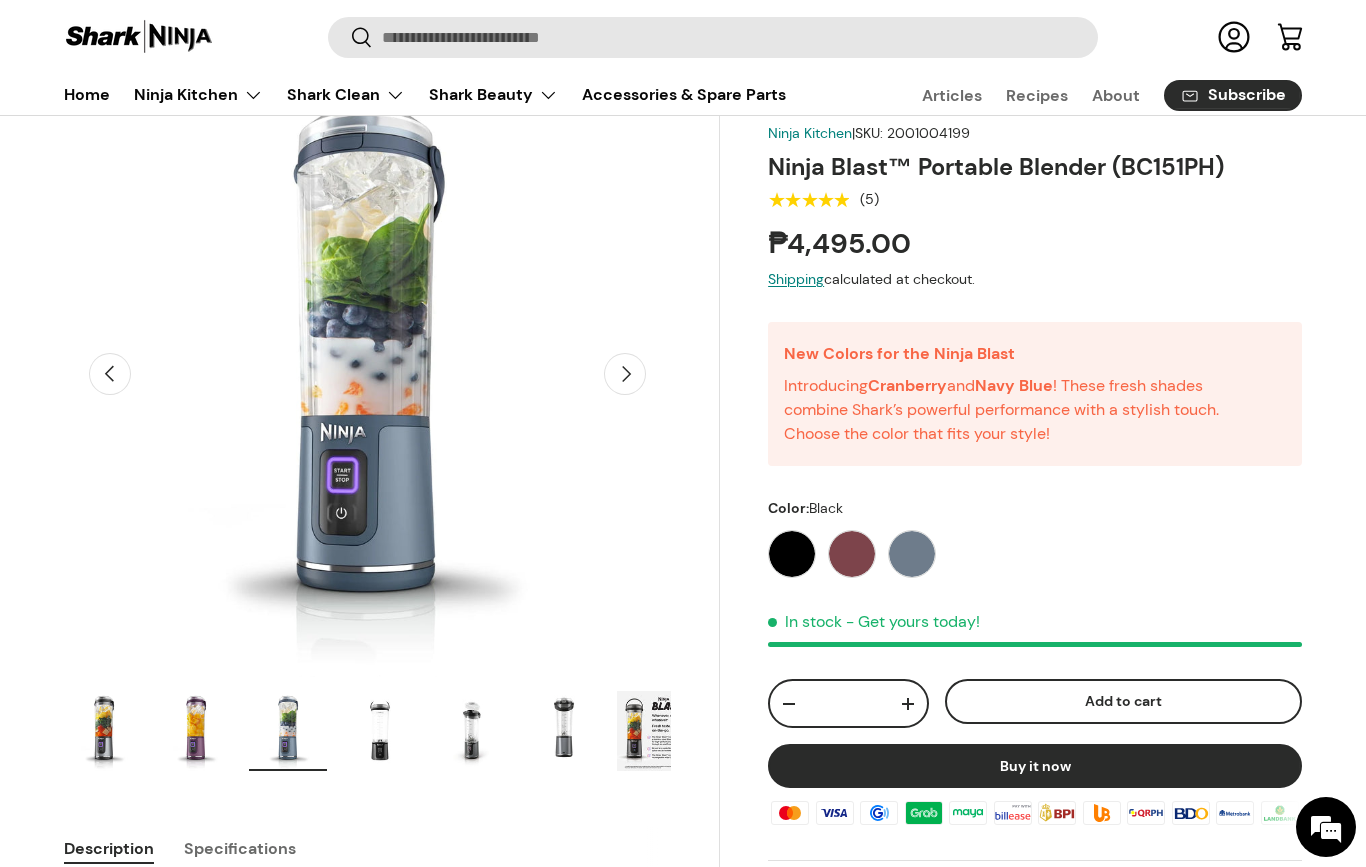 scroll, scrollTop: 0, scrollLeft: 0, axis: both 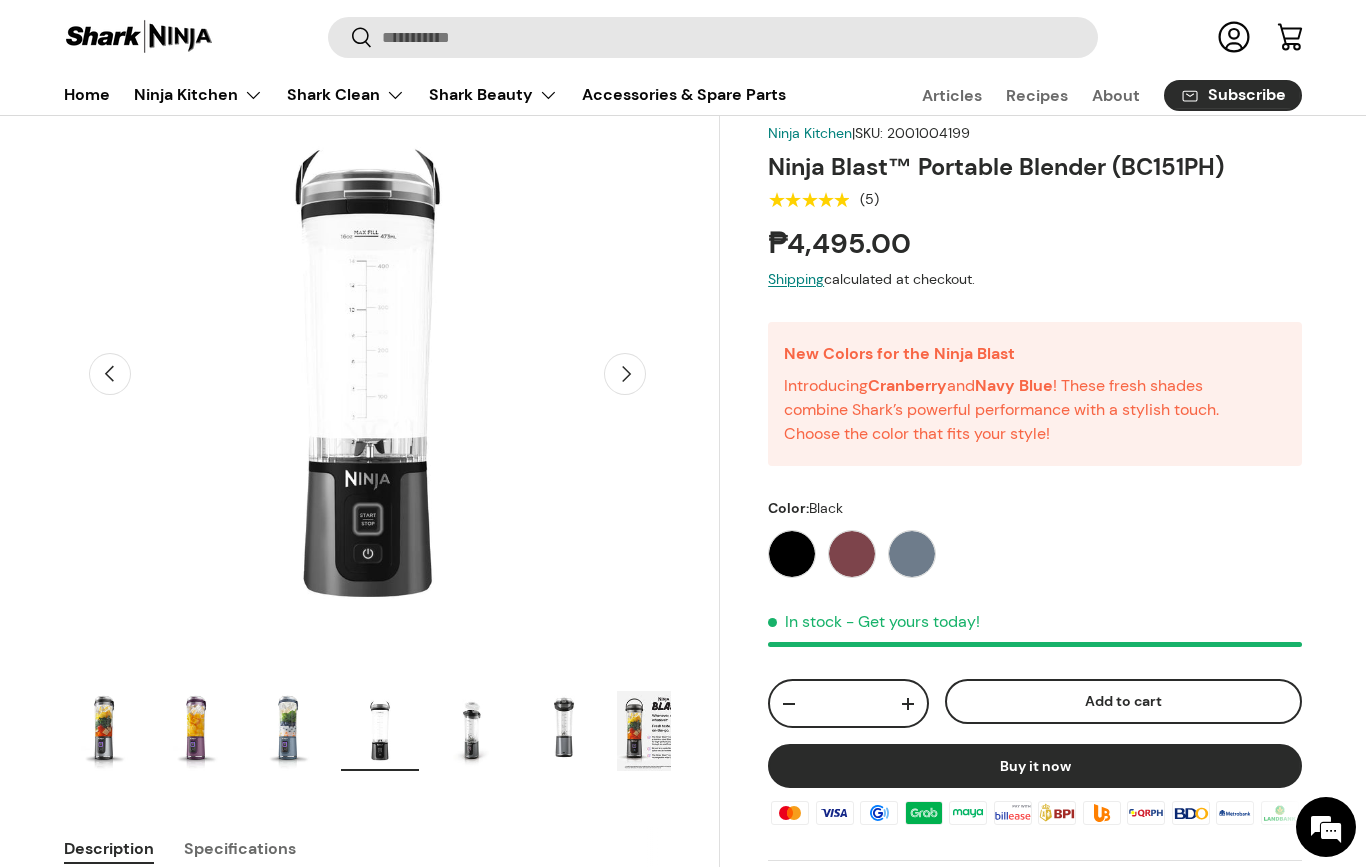 click at bounding box center (472, 731) 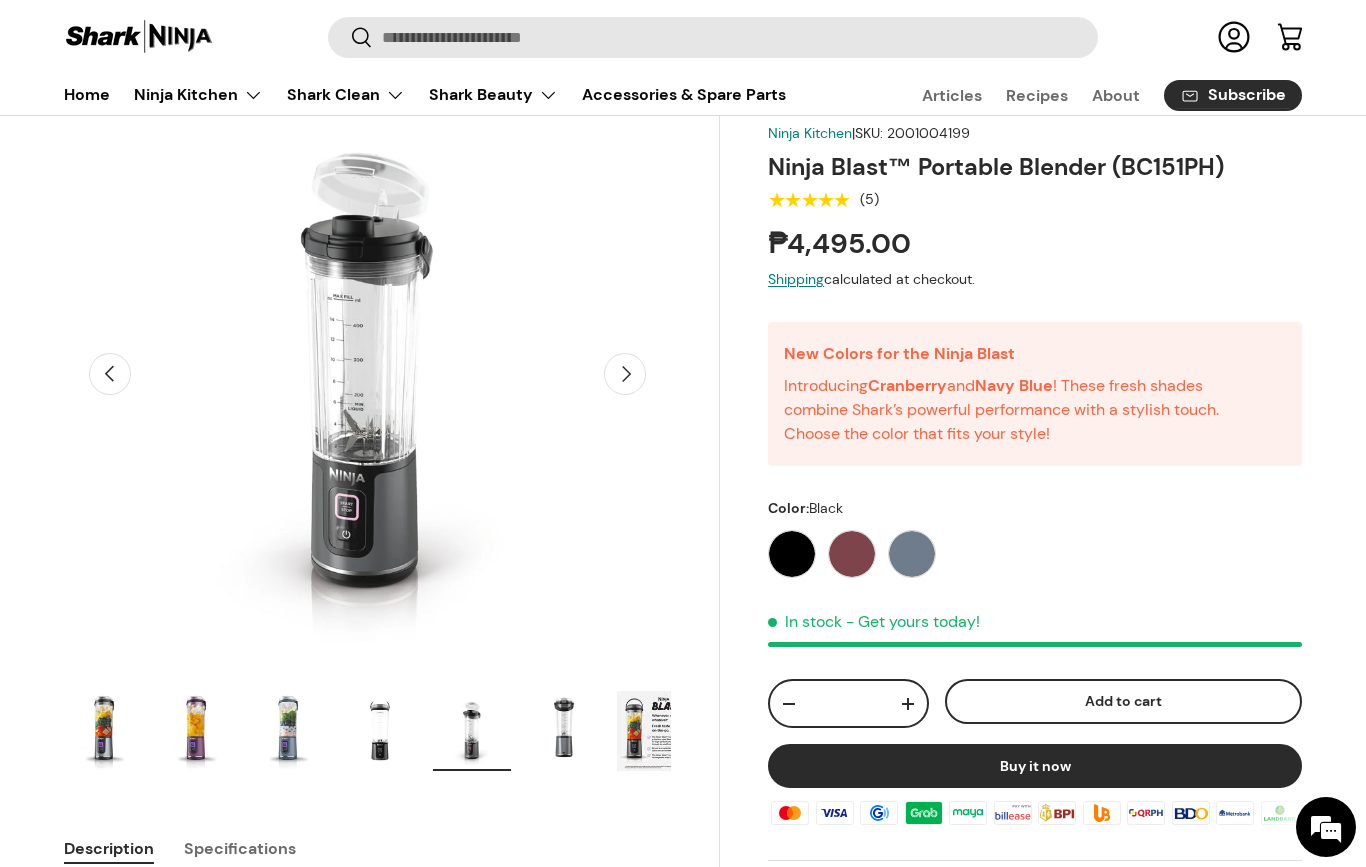 click at bounding box center [564, 731] 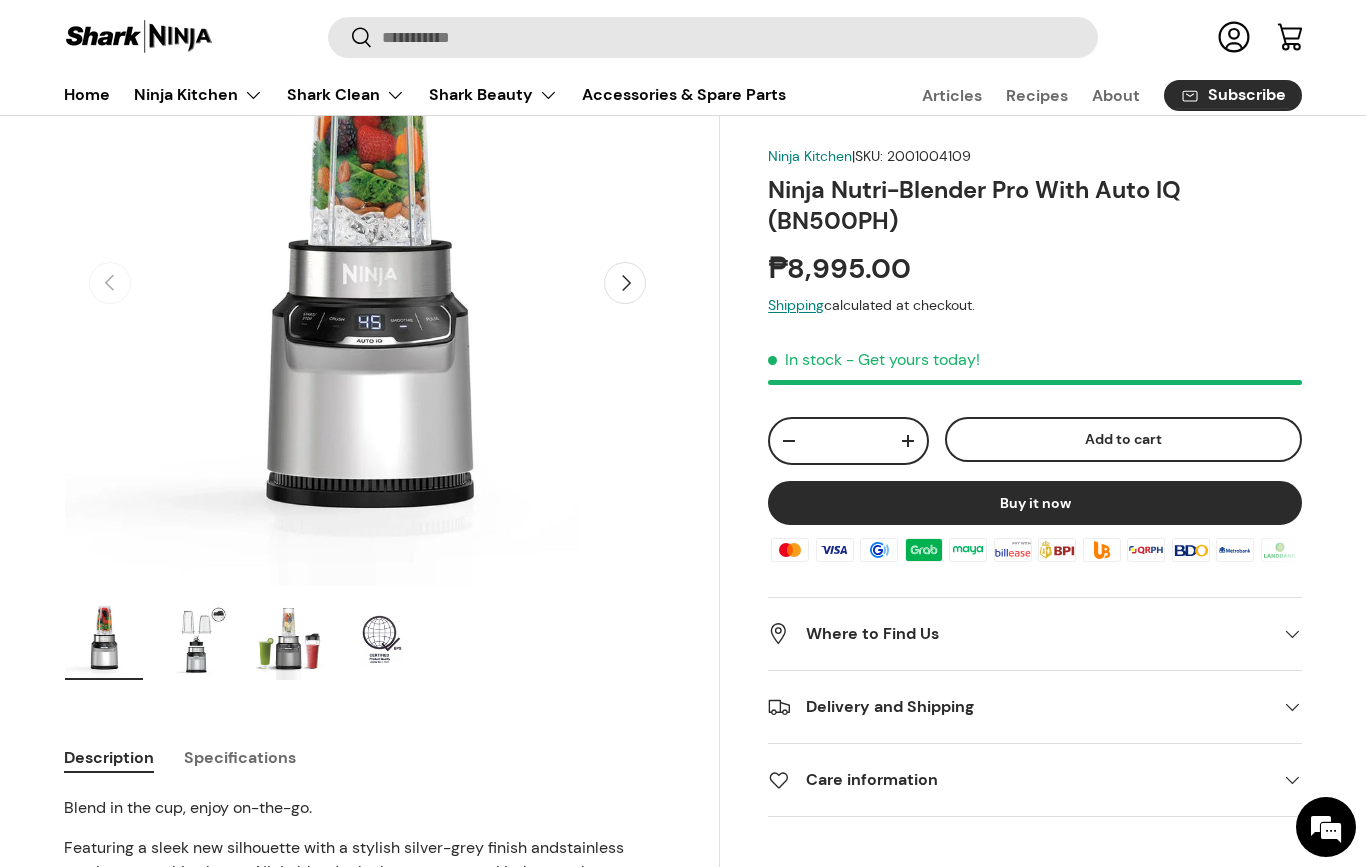 scroll, scrollTop: 226, scrollLeft: 0, axis: vertical 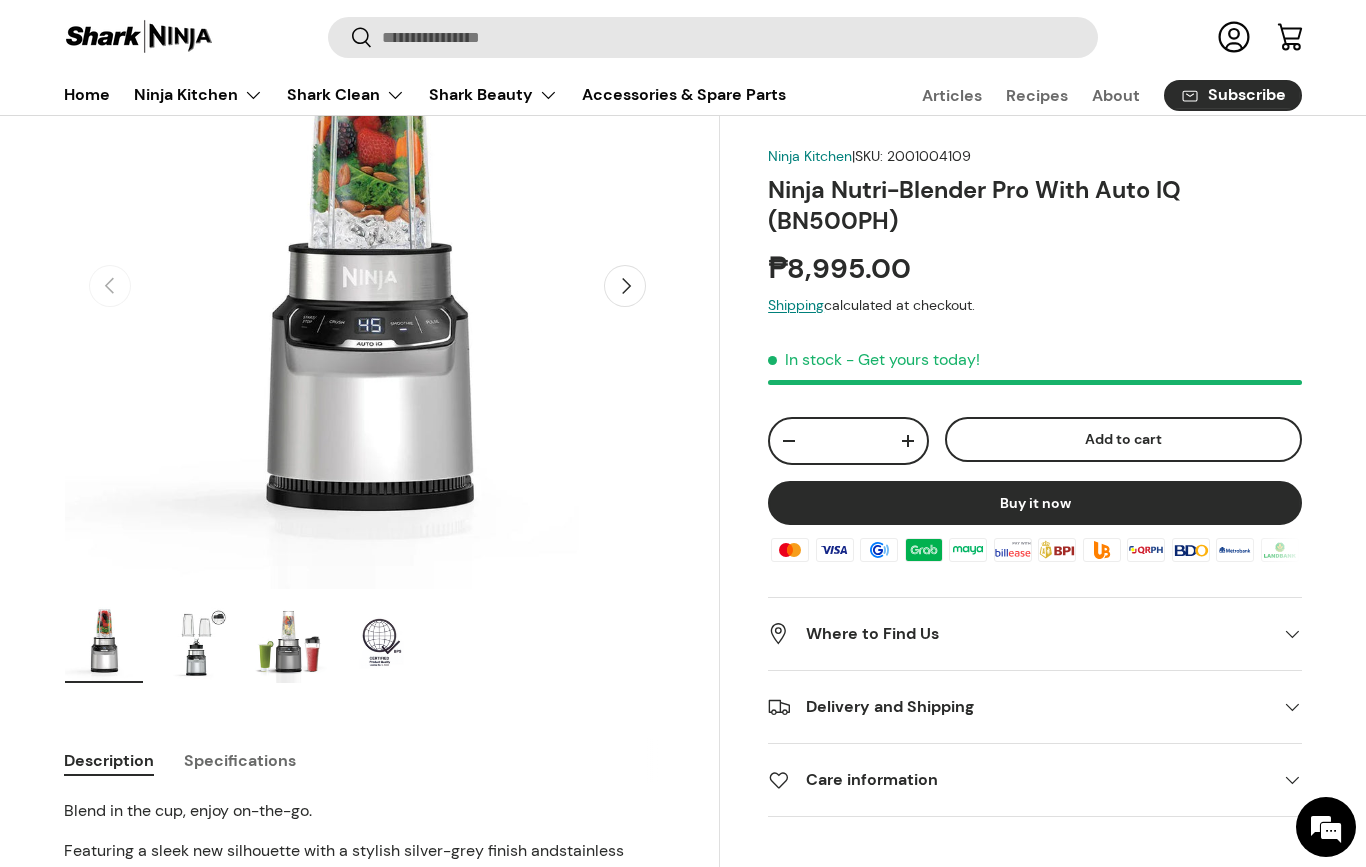 click at bounding box center (288, 643) 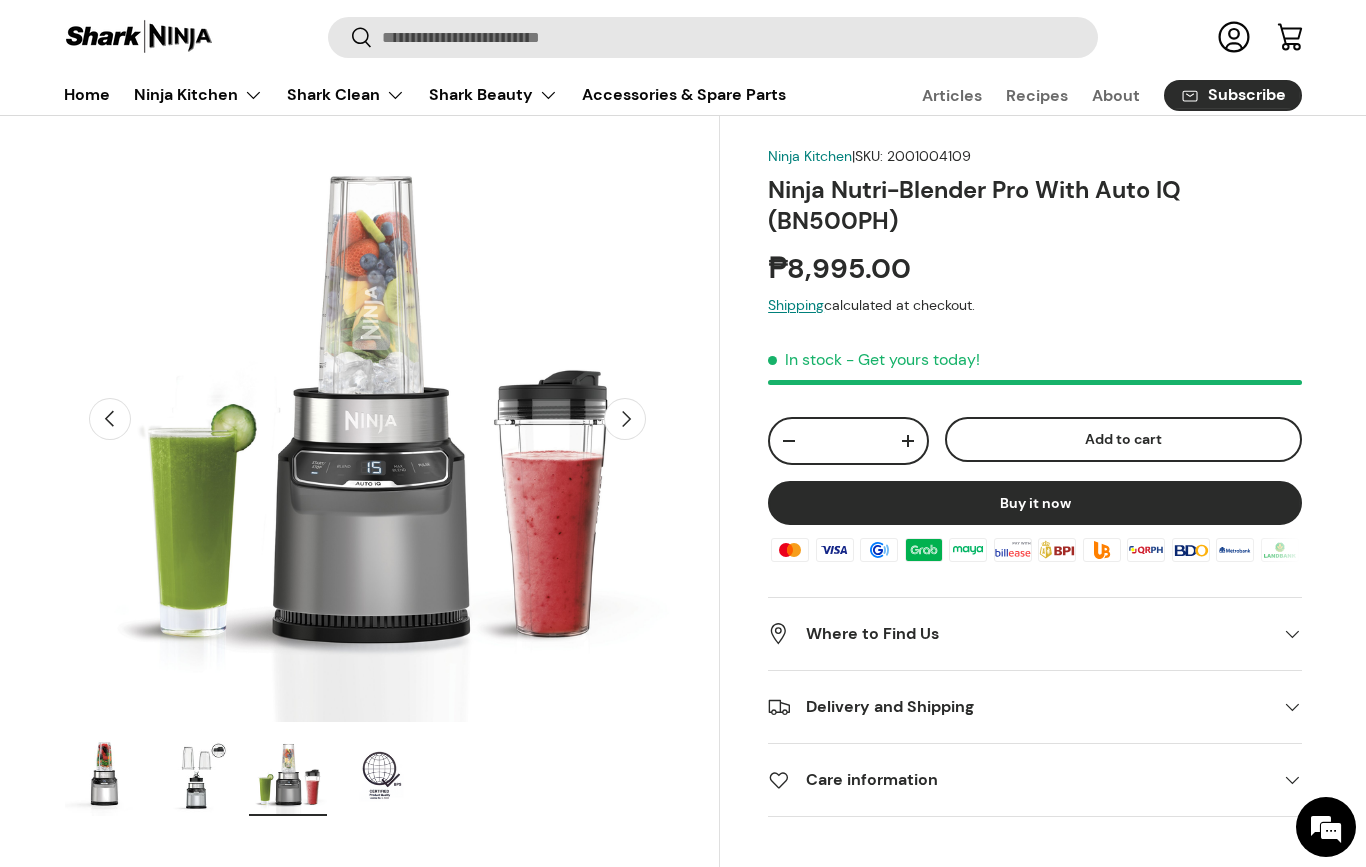 scroll, scrollTop: 92, scrollLeft: 0, axis: vertical 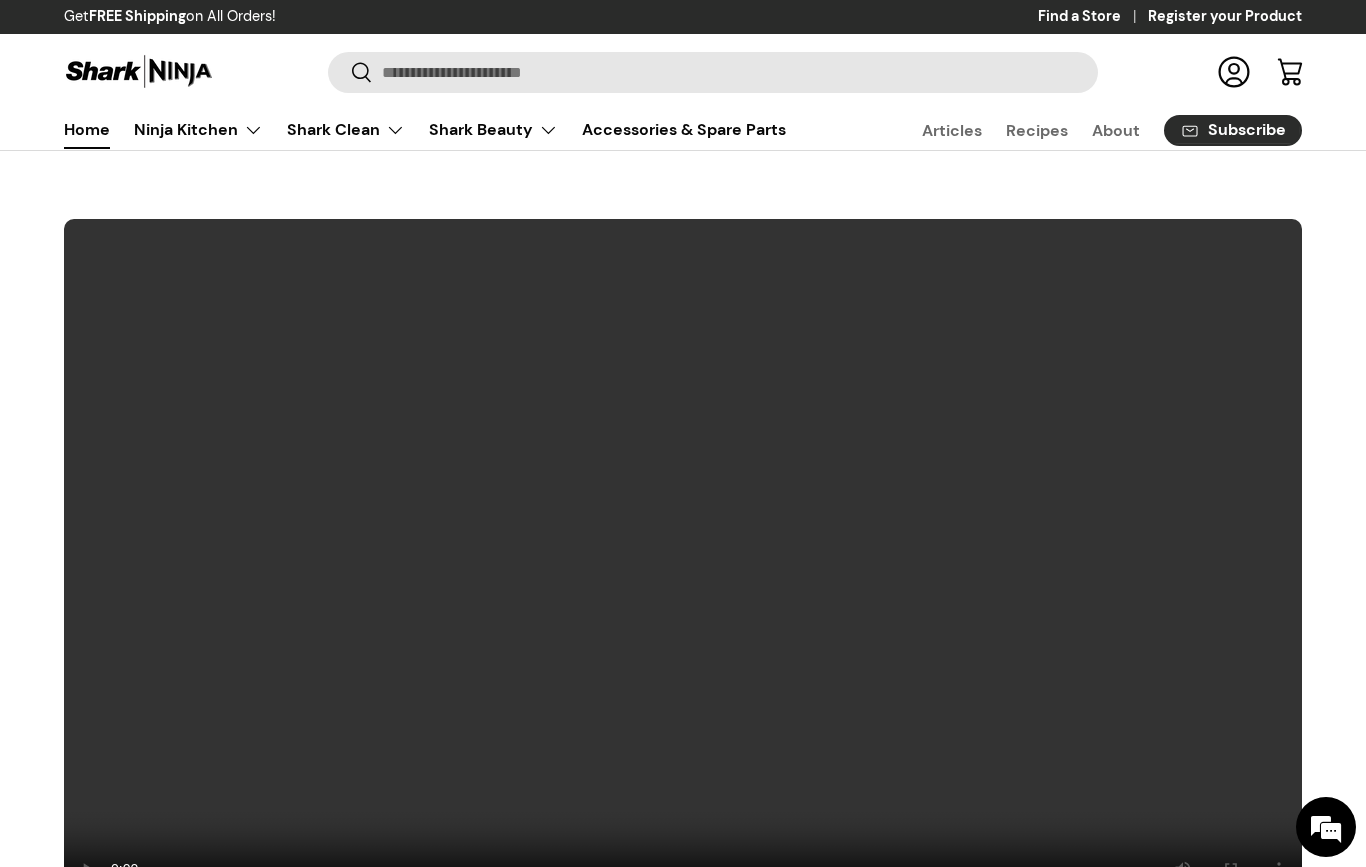 click on "Ninja Kitchen" at bounding box center [198, 130] 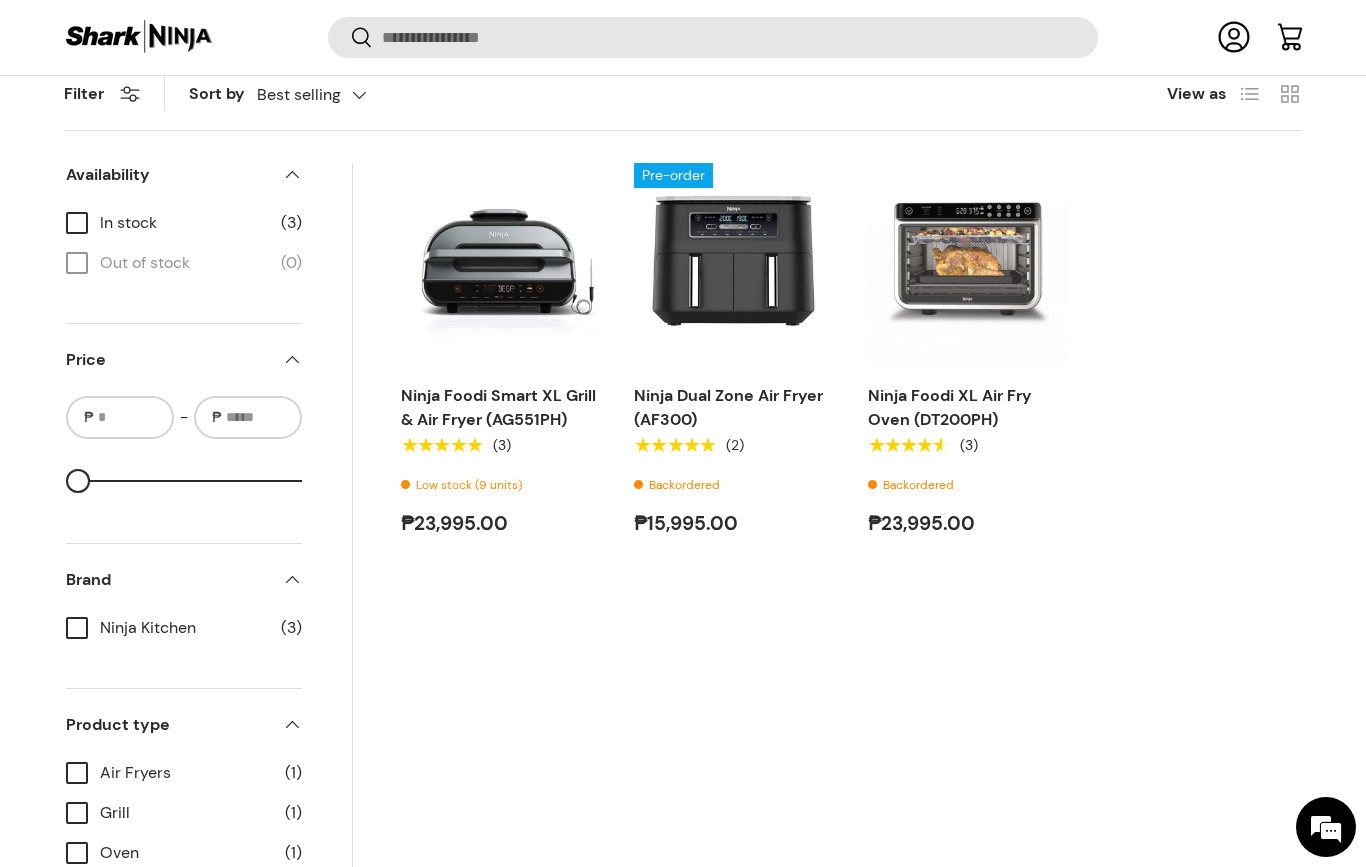 scroll, scrollTop: 685, scrollLeft: 0, axis: vertical 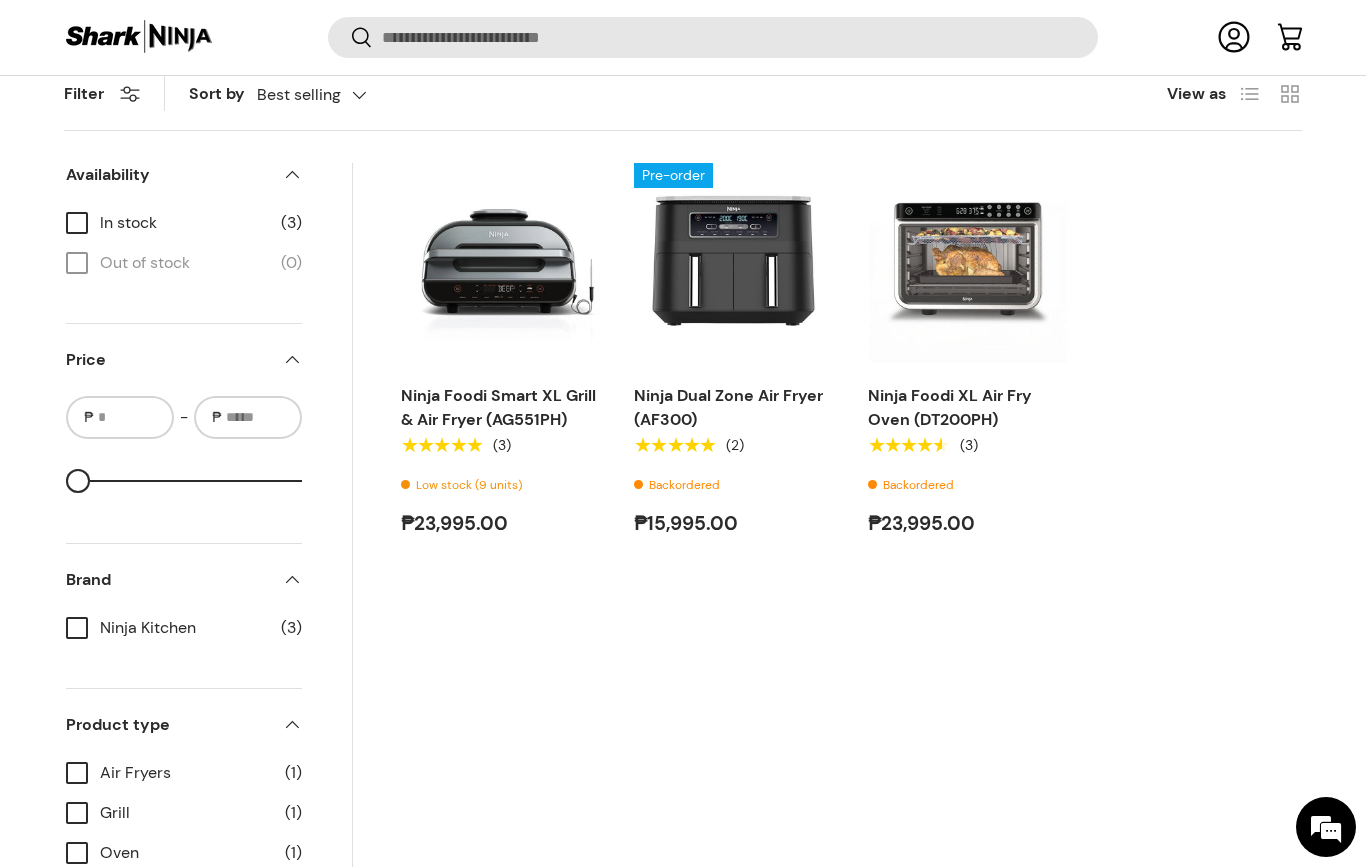 click at bounding box center [501, 263] 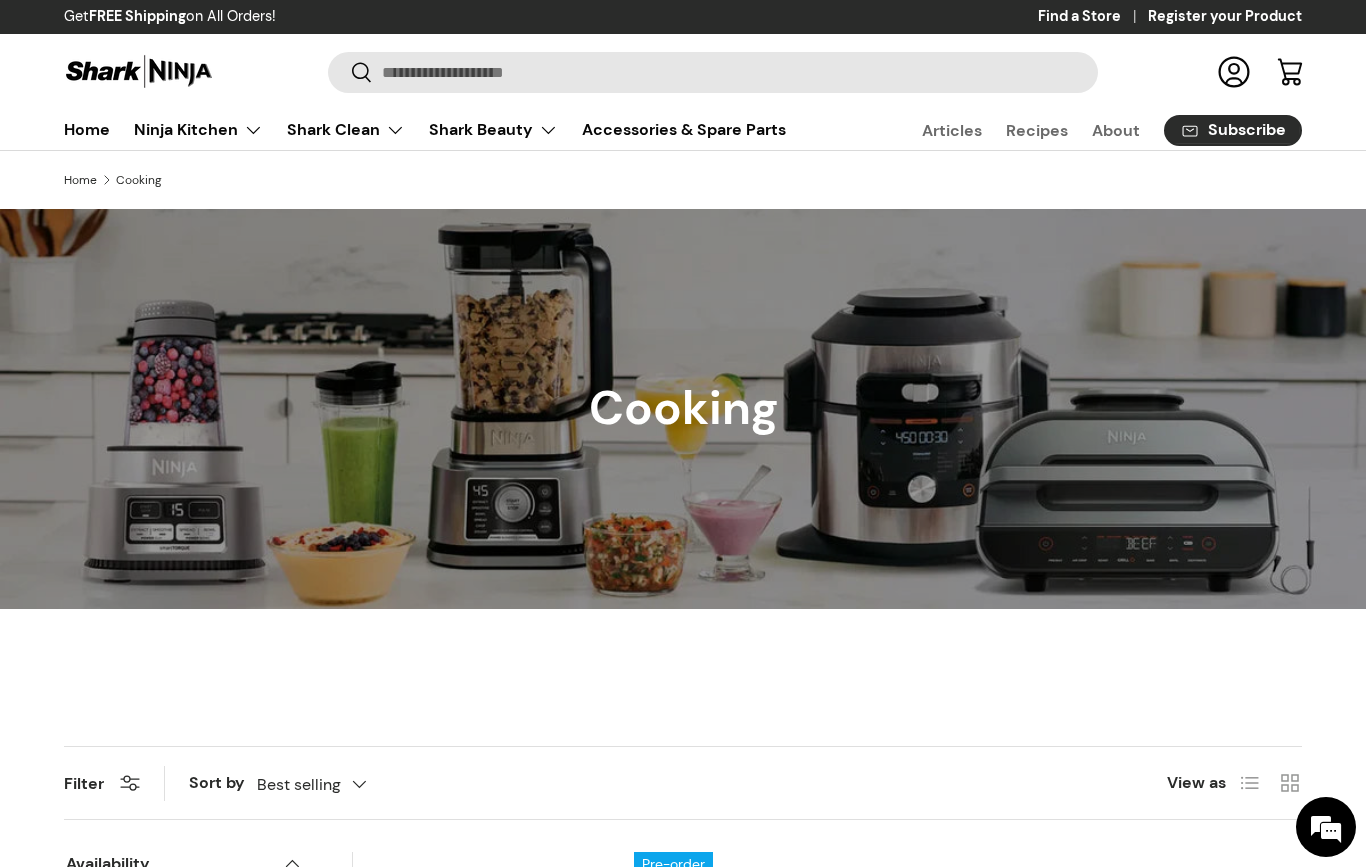 scroll, scrollTop: 685, scrollLeft: 0, axis: vertical 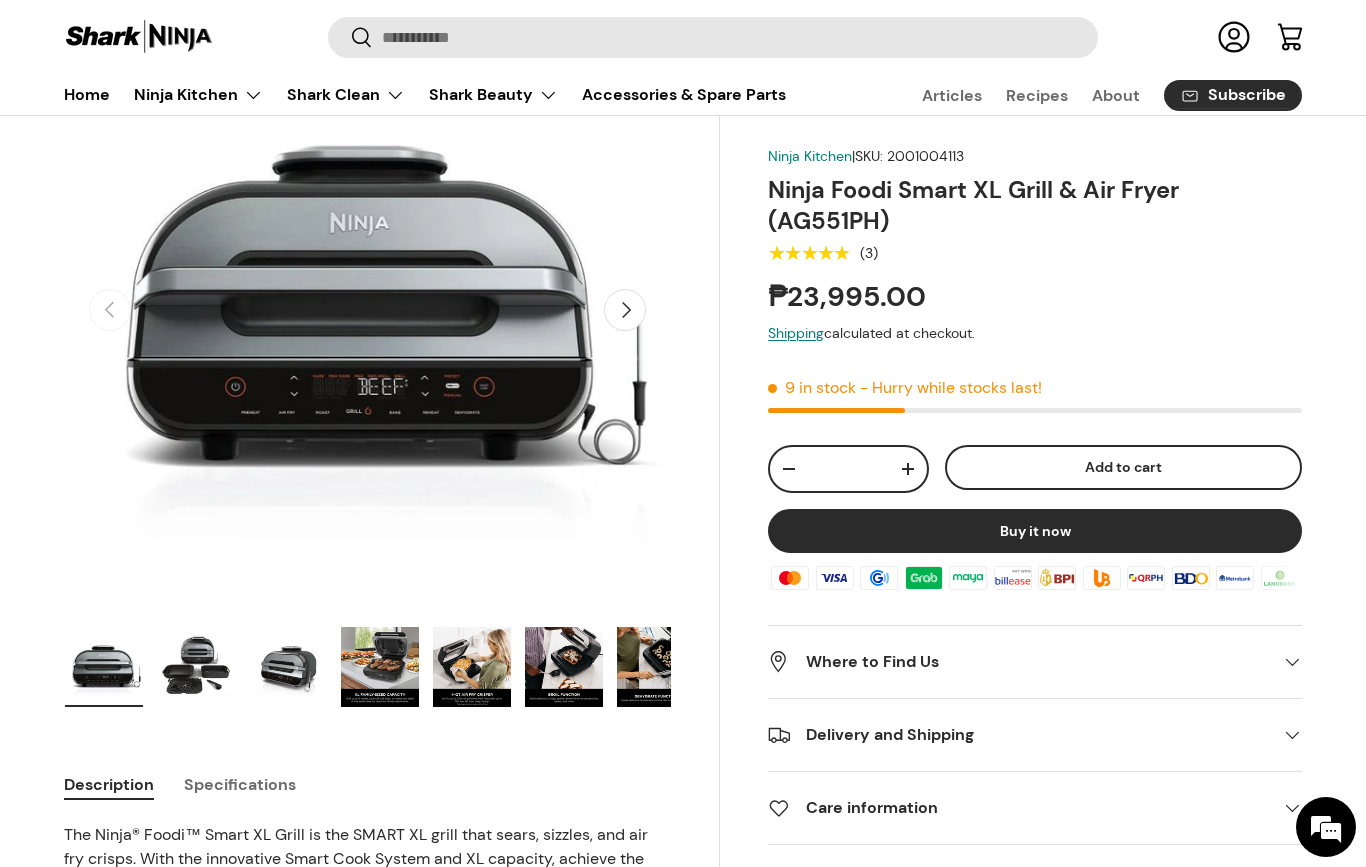 click at bounding box center [380, 667] 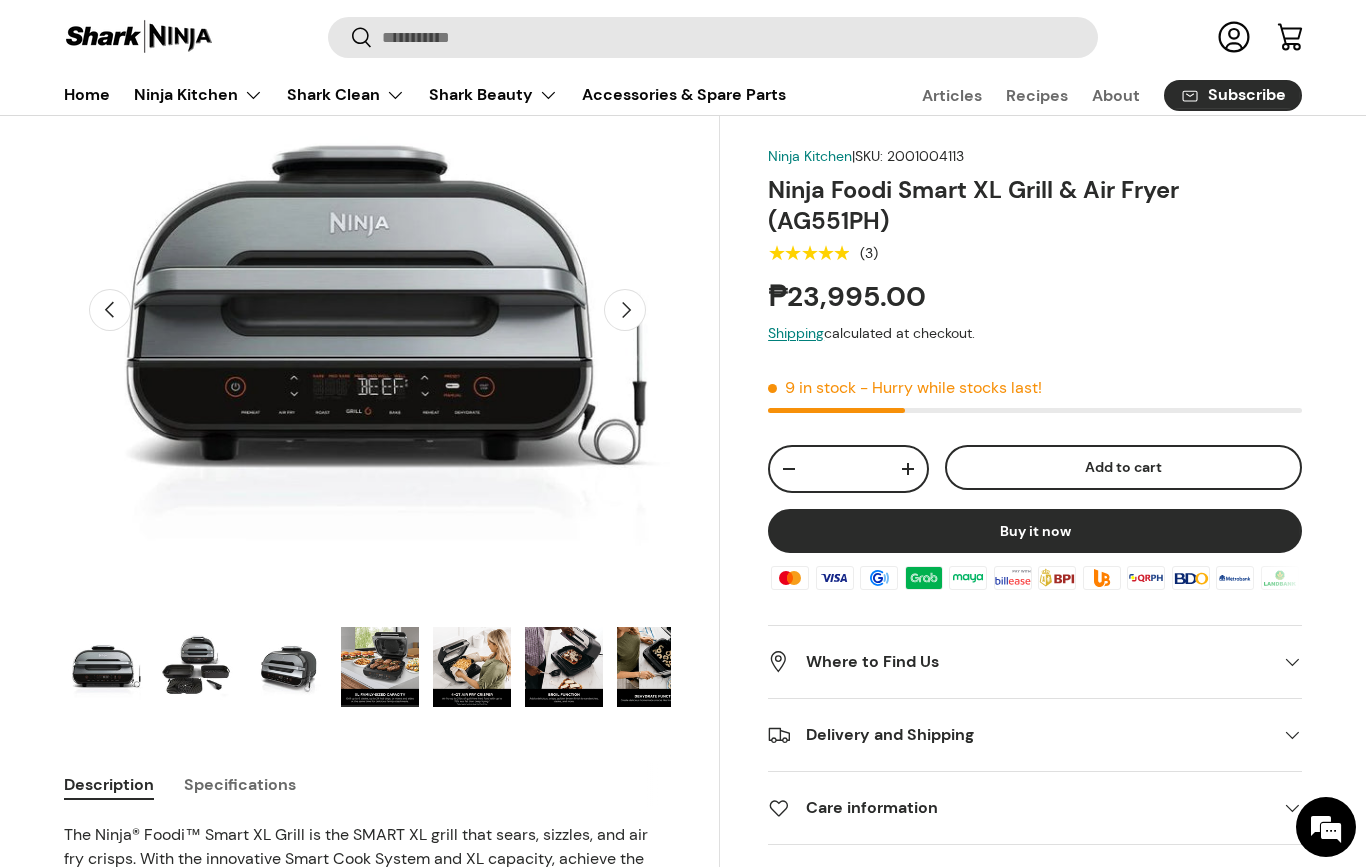 scroll, scrollTop: 0, scrollLeft: 1851, axis: horizontal 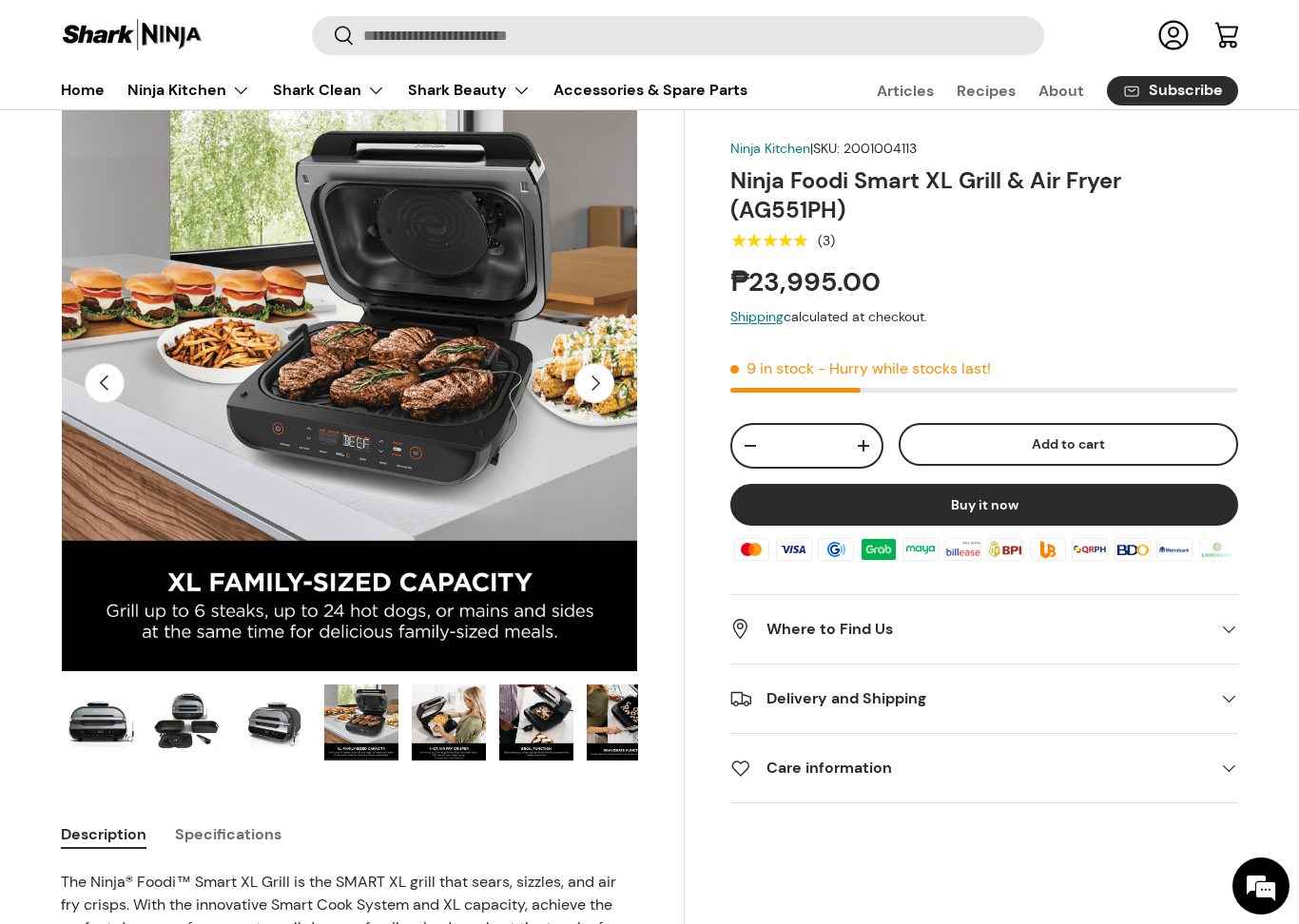 click at bounding box center (349, 383) 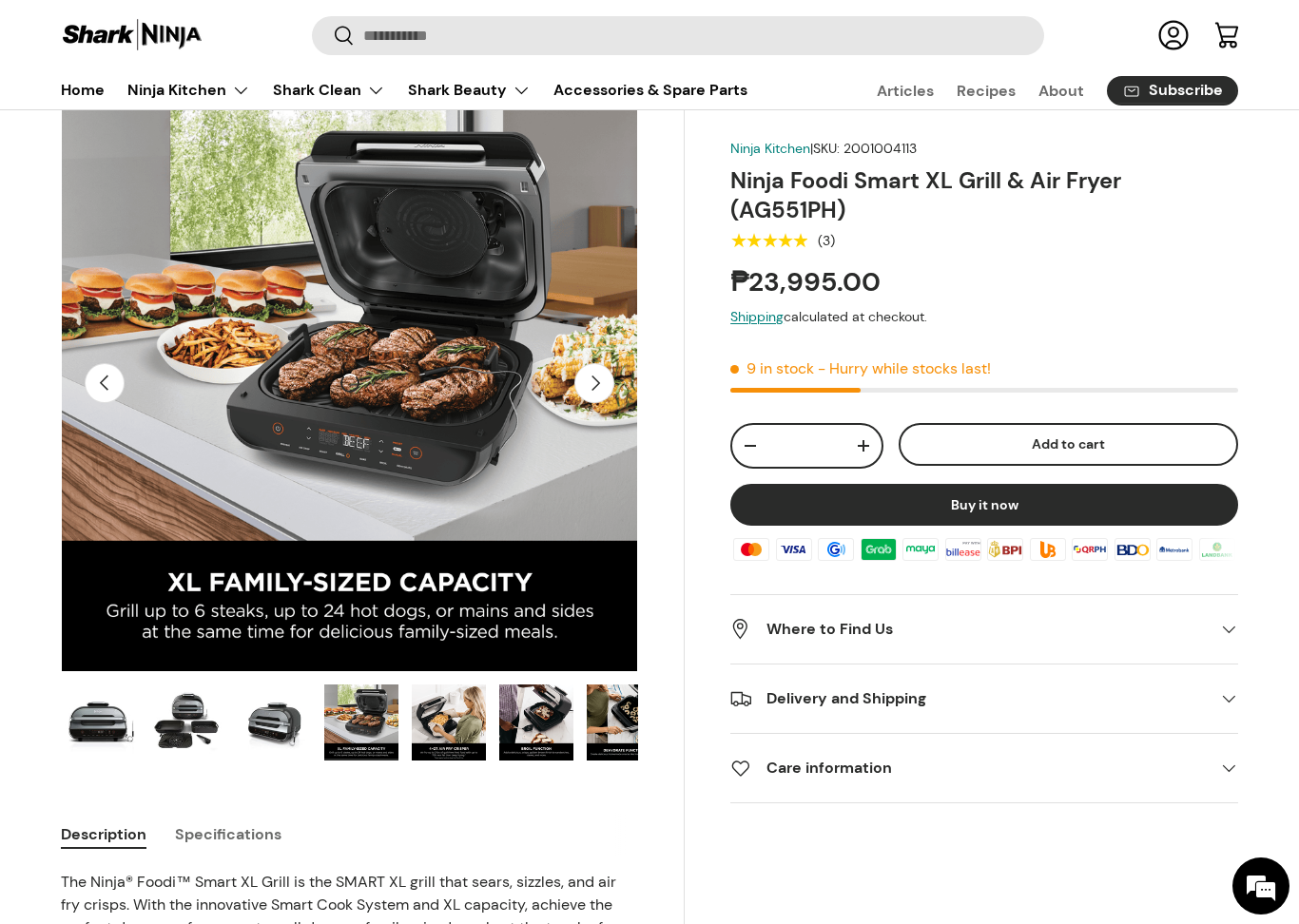 scroll, scrollTop: 103, scrollLeft: 0, axis: vertical 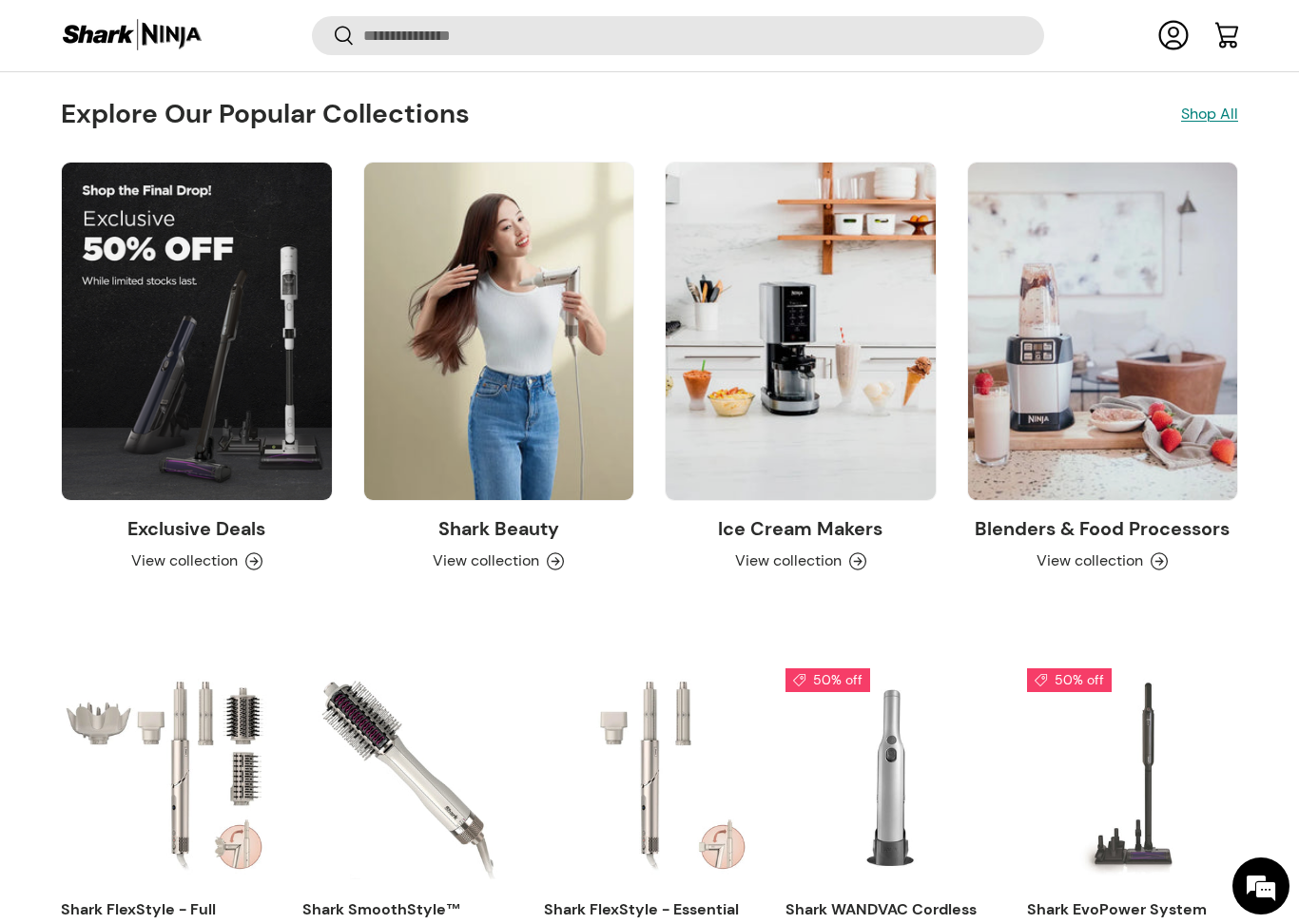 click at bounding box center (197, 331) 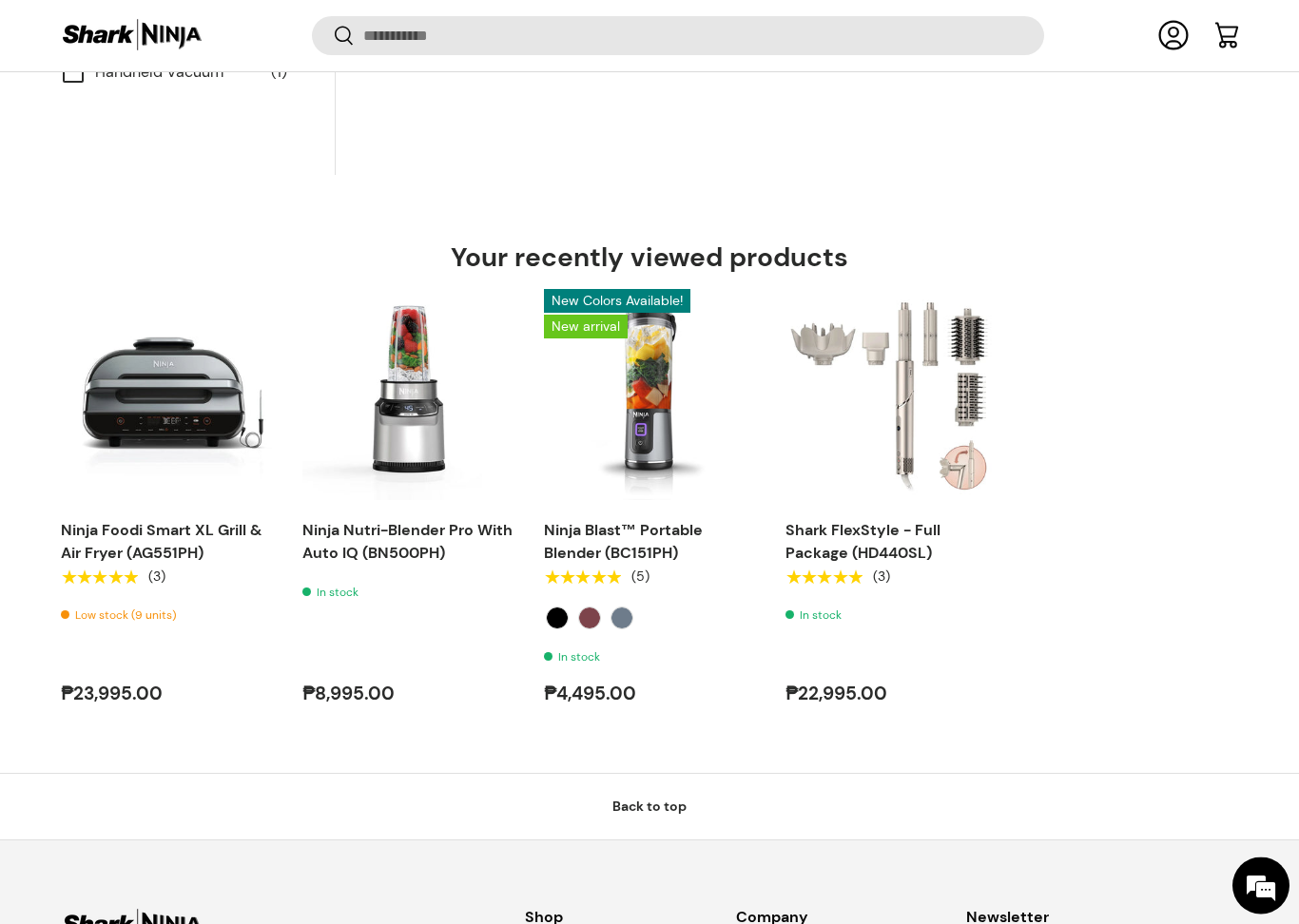 scroll, scrollTop: 1398, scrollLeft: 0, axis: vertical 